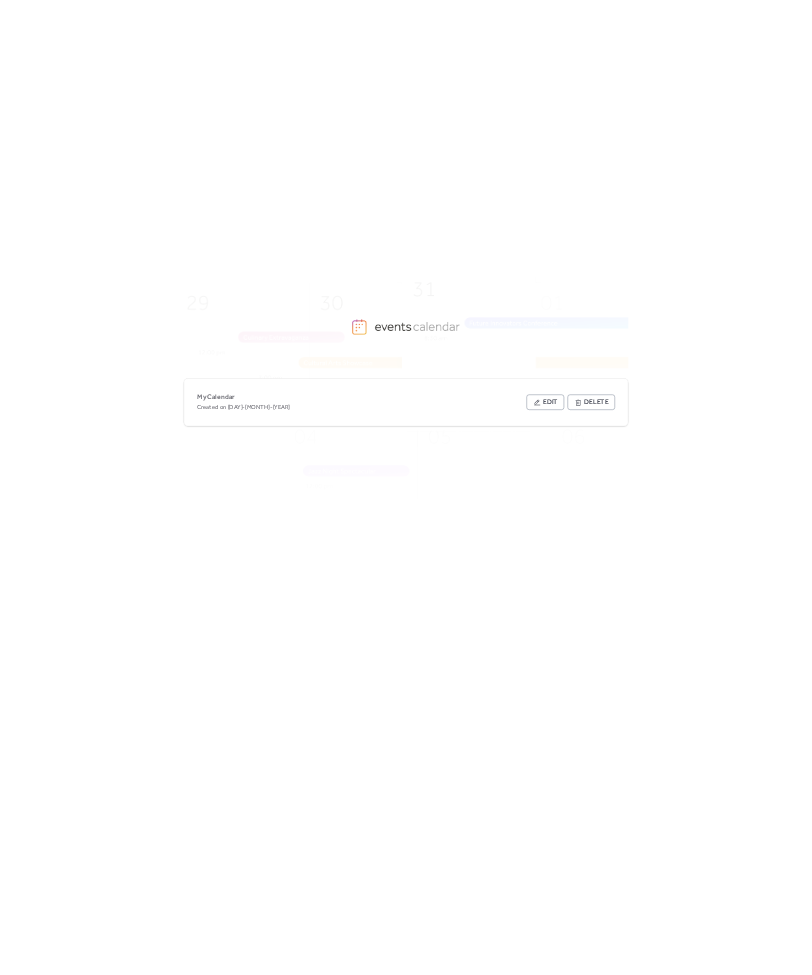 scroll, scrollTop: 0, scrollLeft: 0, axis: both 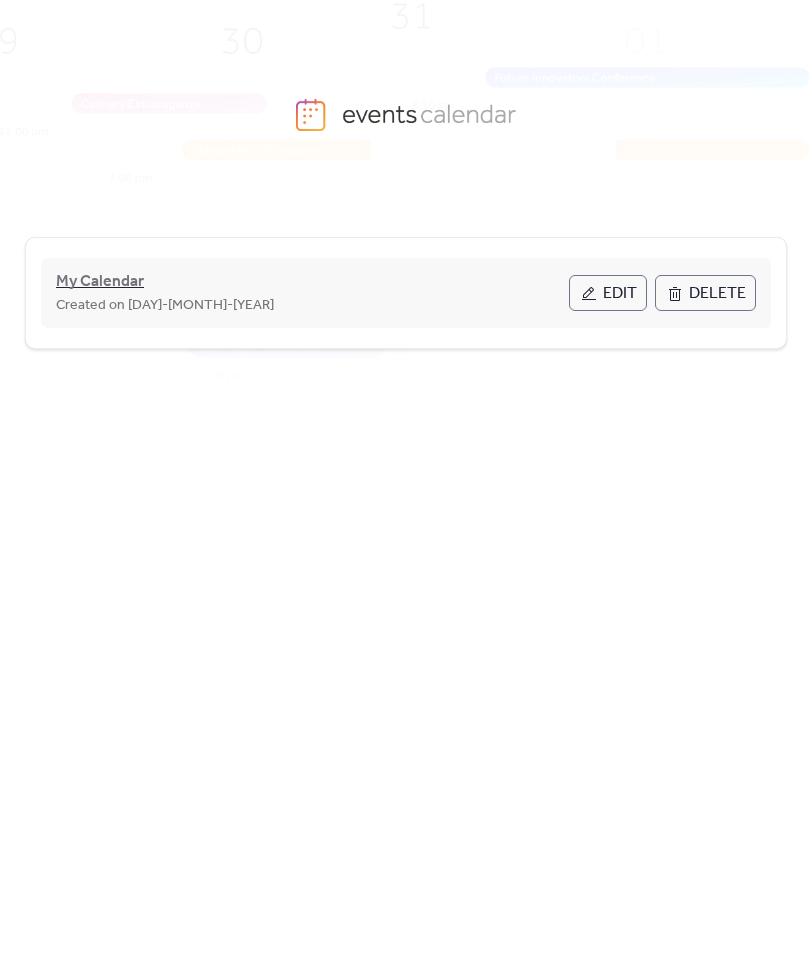 click on "My Calendar" at bounding box center (100, 282) 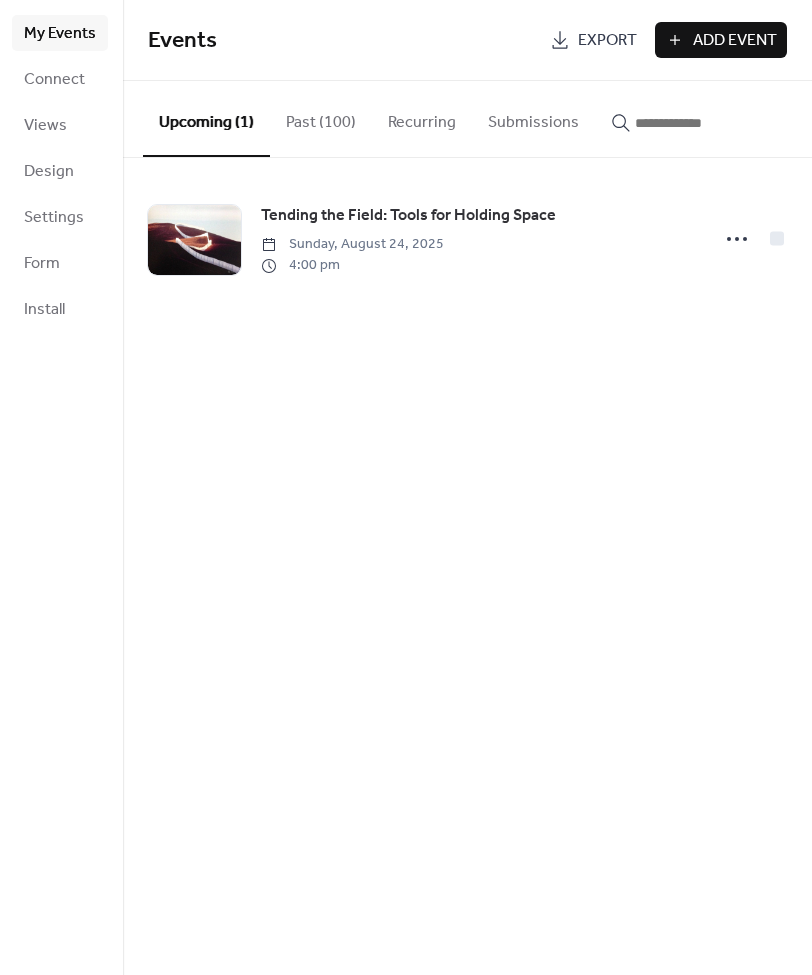 click on "Past (100)" at bounding box center [321, 118] 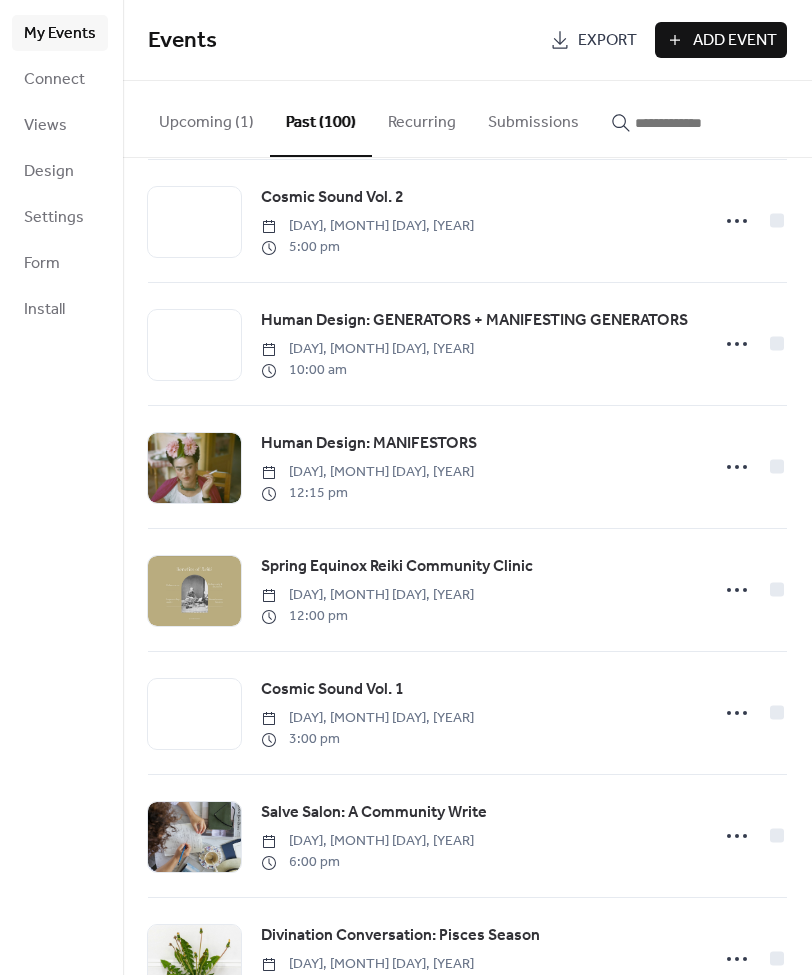 scroll, scrollTop: 2611, scrollLeft: 0, axis: vertical 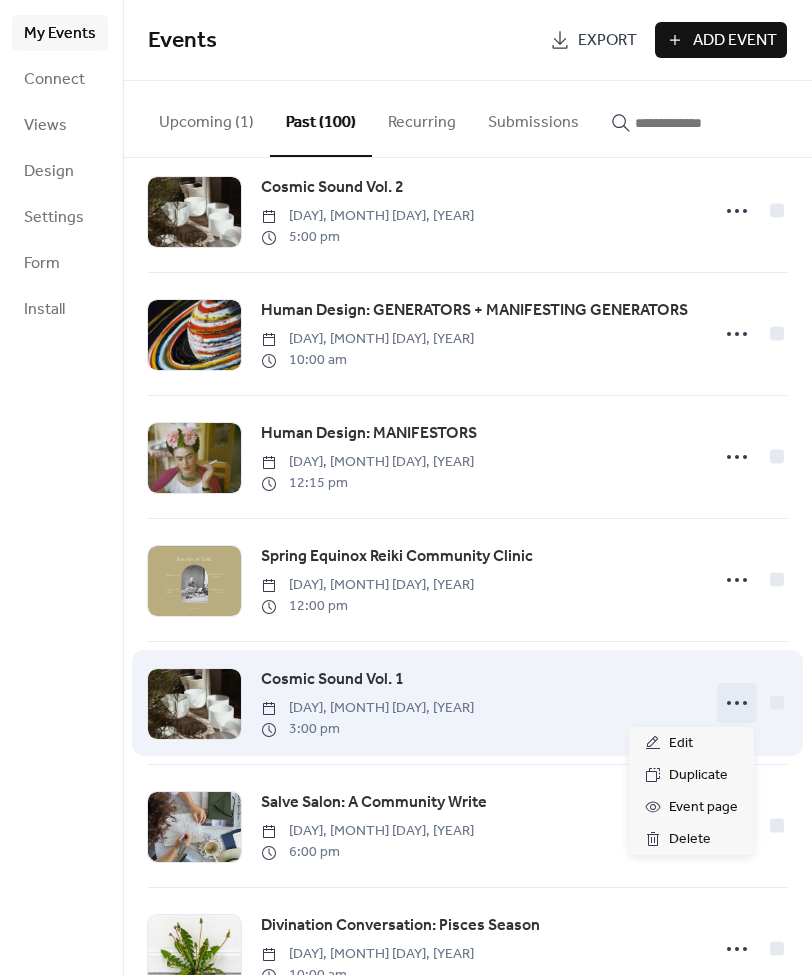 click 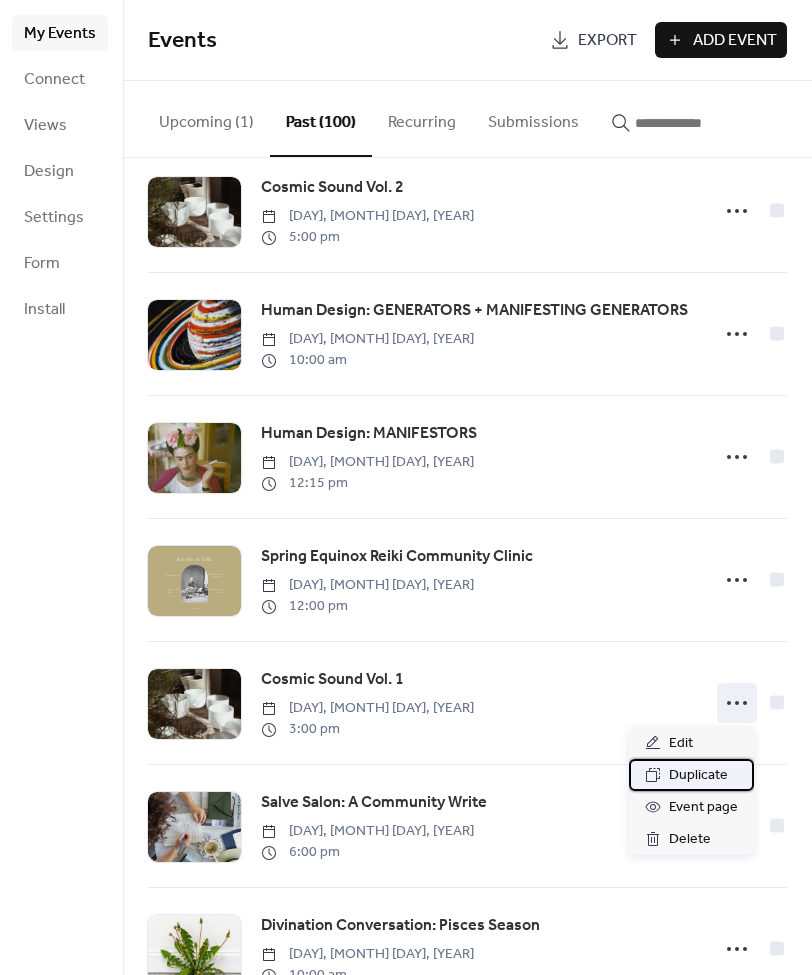 click on "Duplicate" at bounding box center [698, 776] 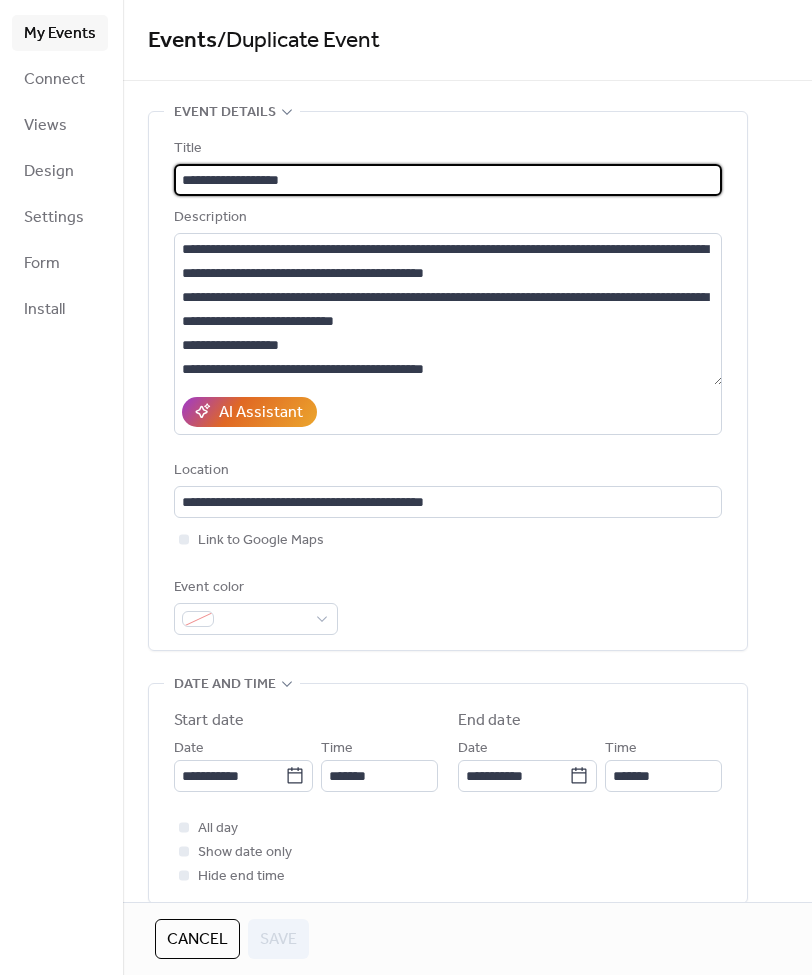 click on "**********" at bounding box center [448, 180] 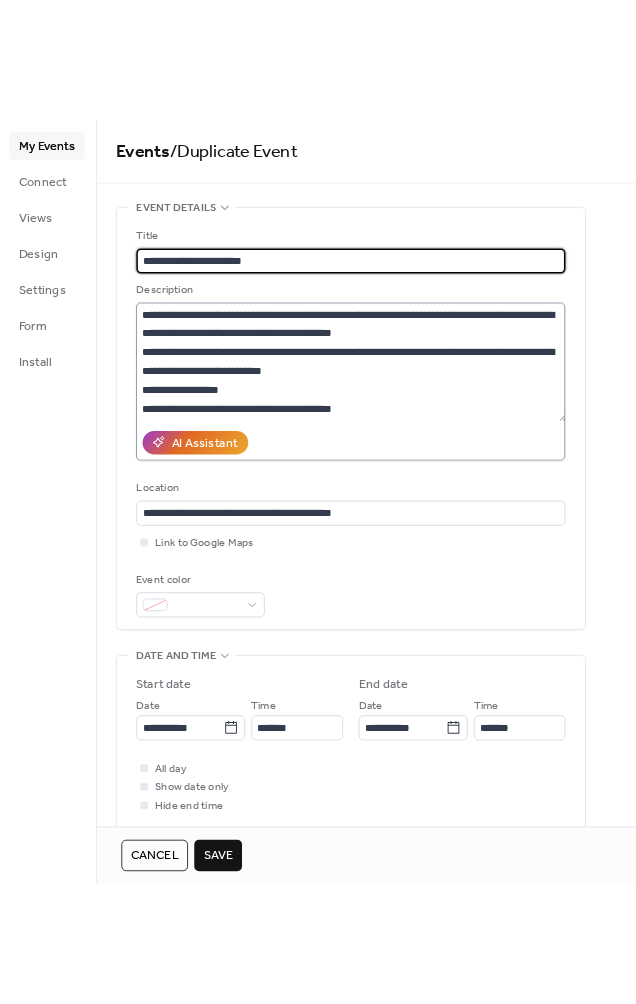 scroll, scrollTop: 0, scrollLeft: 0, axis: both 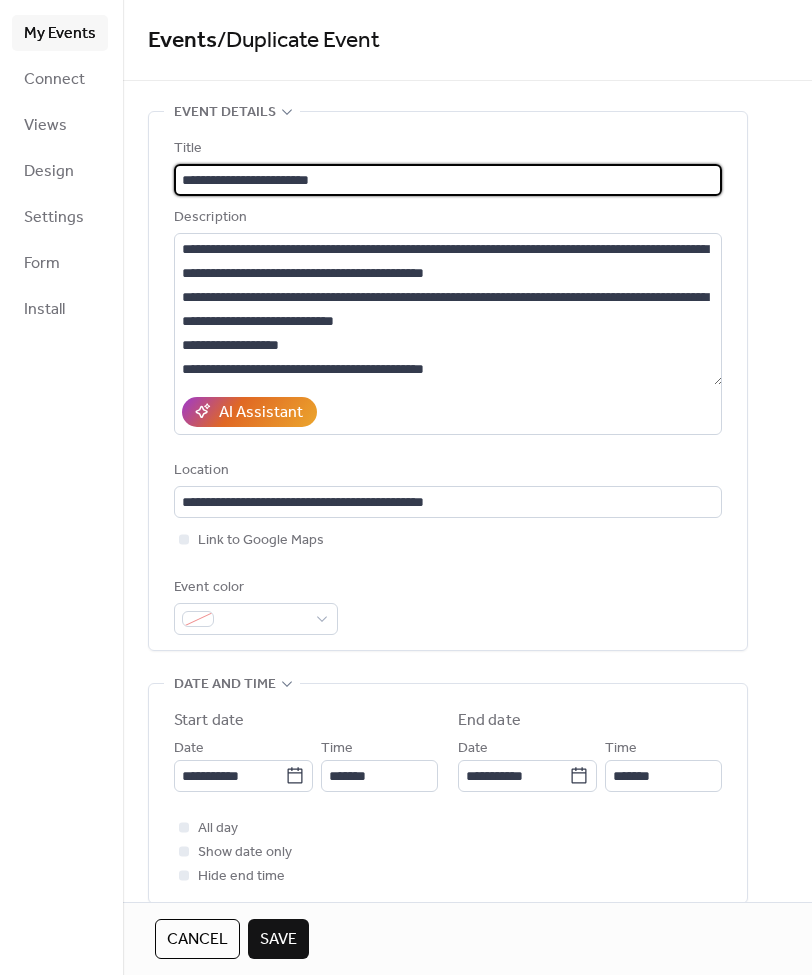type on "**********" 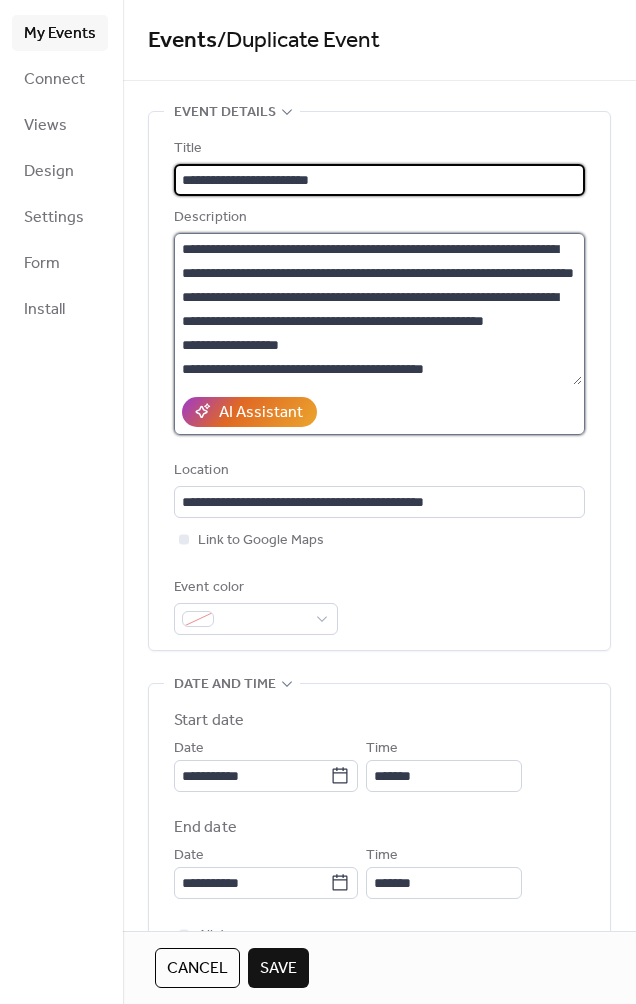 click at bounding box center [378, 309] 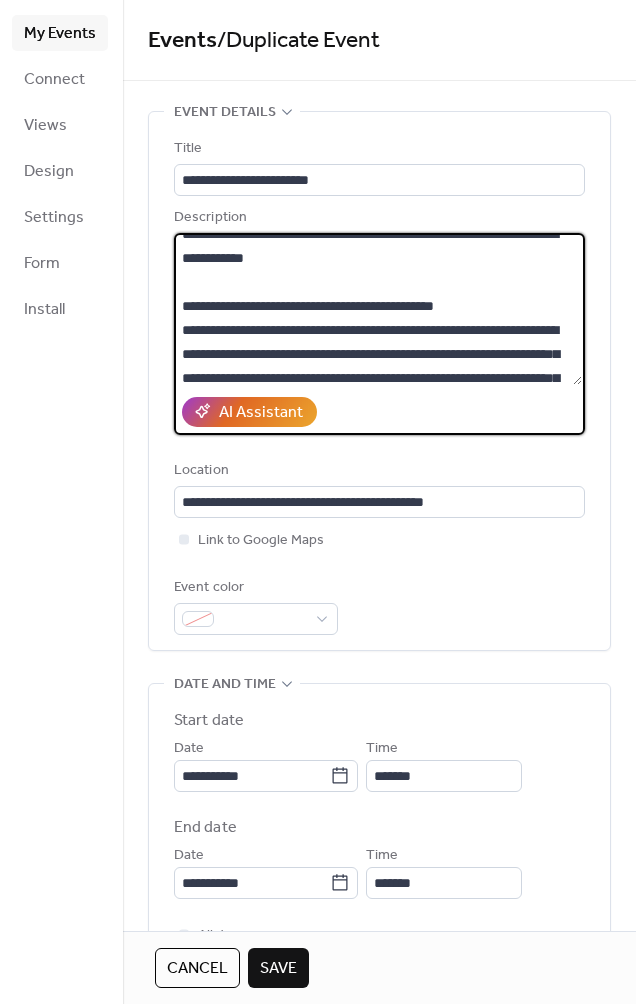 scroll, scrollTop: 543, scrollLeft: 0, axis: vertical 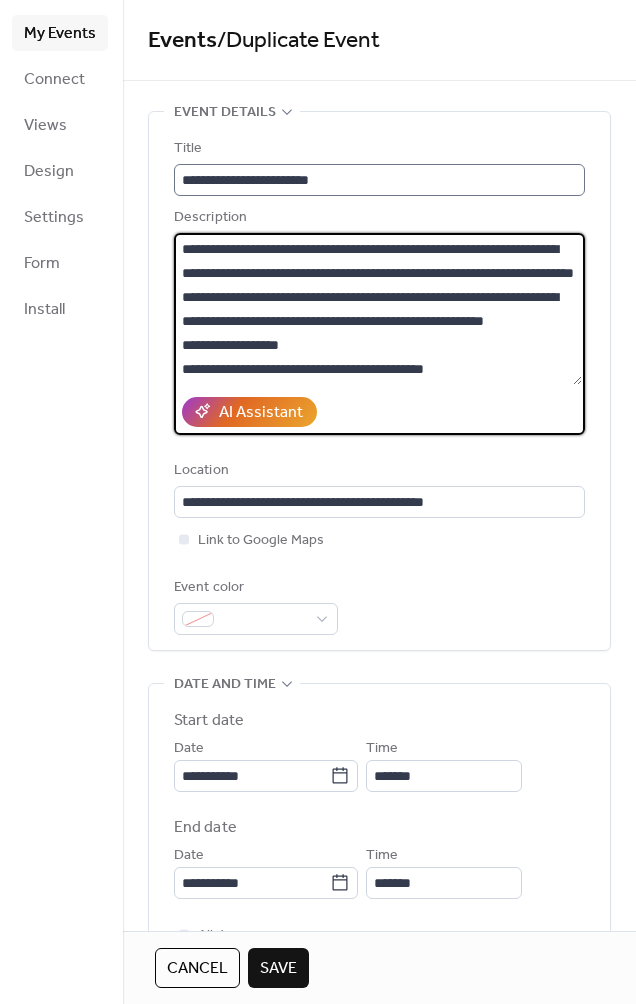 drag, startPoint x: 241, startPoint y: 279, endPoint x: 211, endPoint y: 170, distance: 113.053085 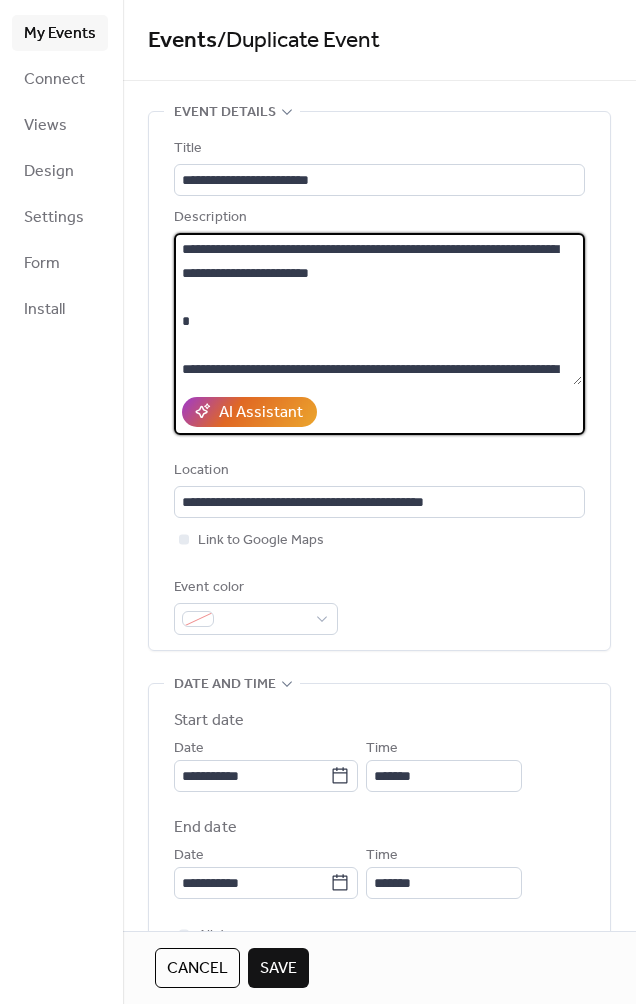 paste on "**********" 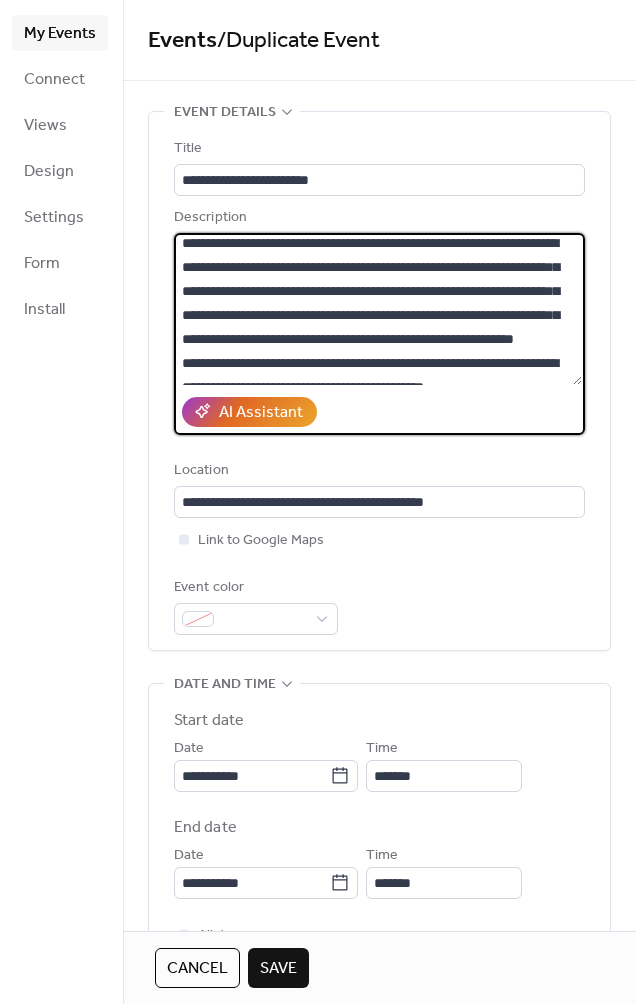 scroll, scrollTop: 118, scrollLeft: 0, axis: vertical 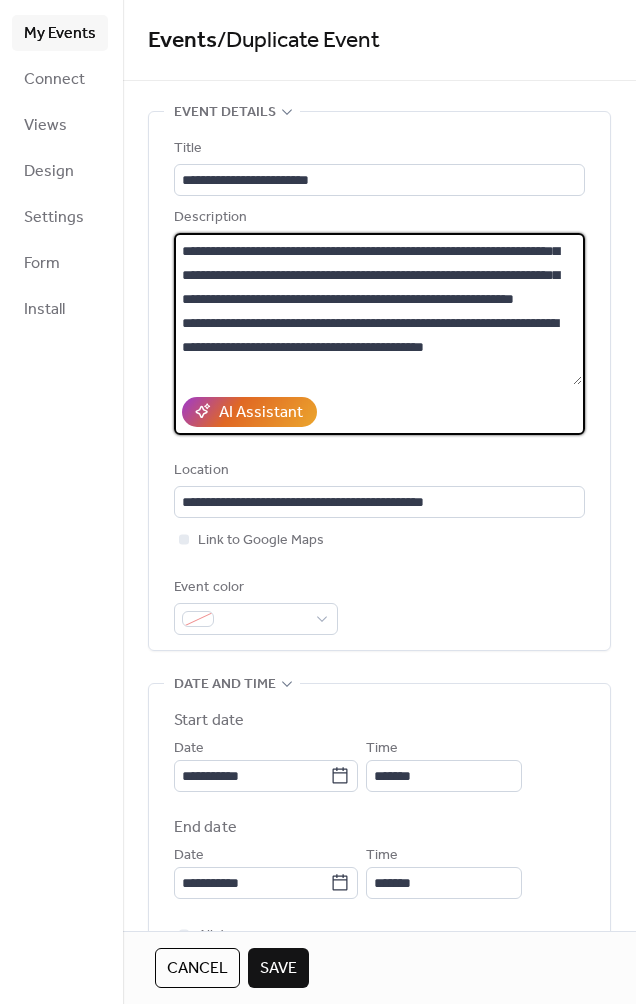 click at bounding box center (378, 309) 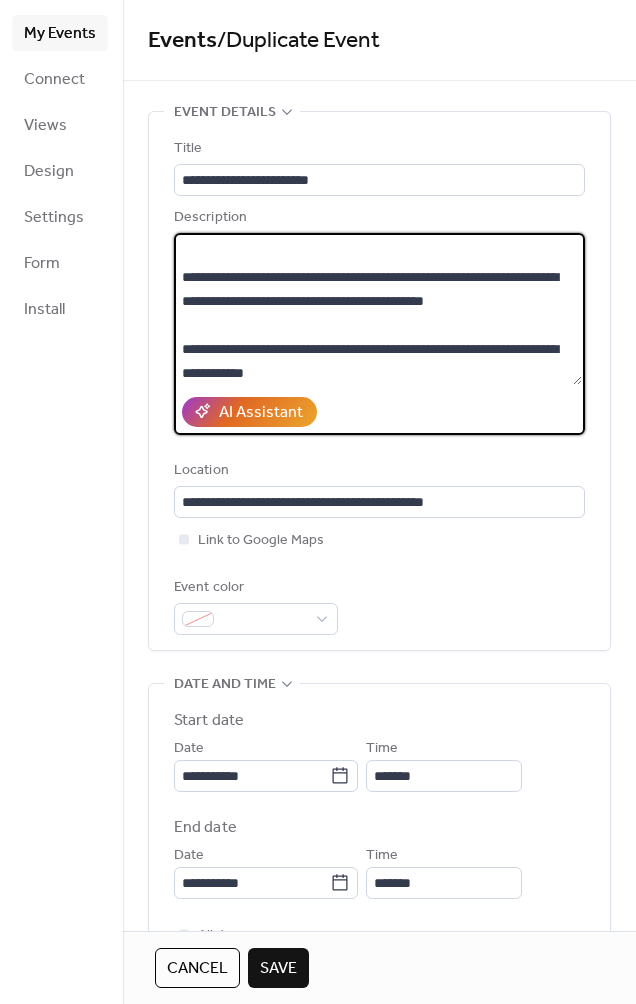 scroll, scrollTop: 185, scrollLeft: 0, axis: vertical 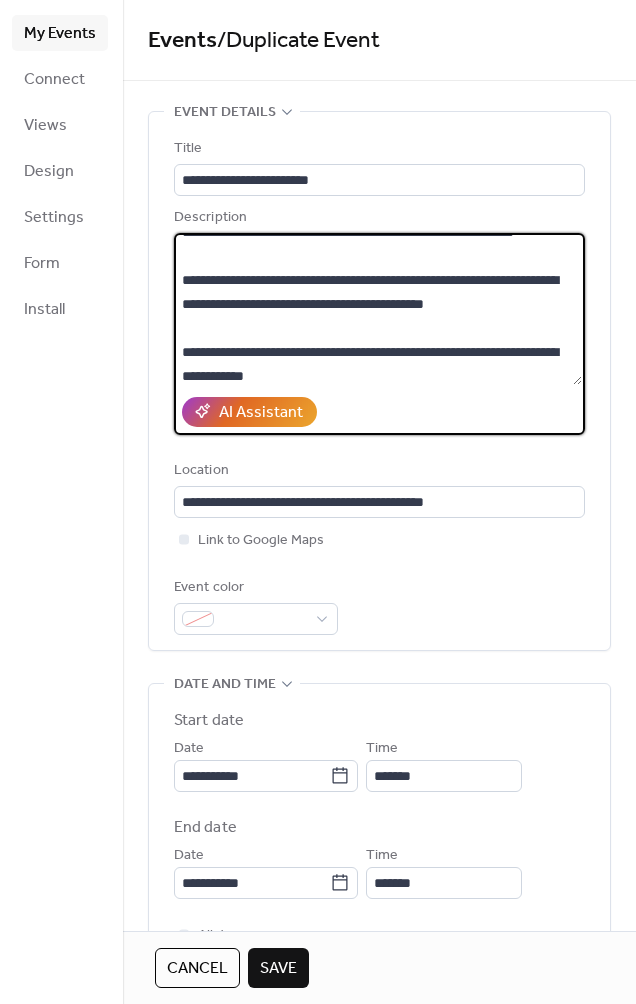drag, startPoint x: 539, startPoint y: 327, endPoint x: 172, endPoint y: 310, distance: 367.39352 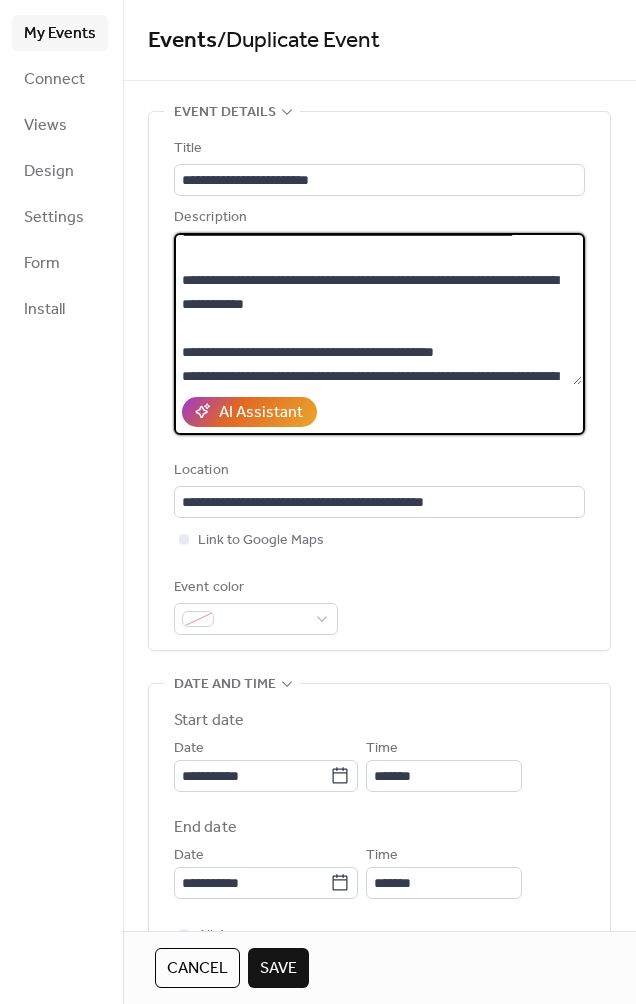 click at bounding box center (378, 309) 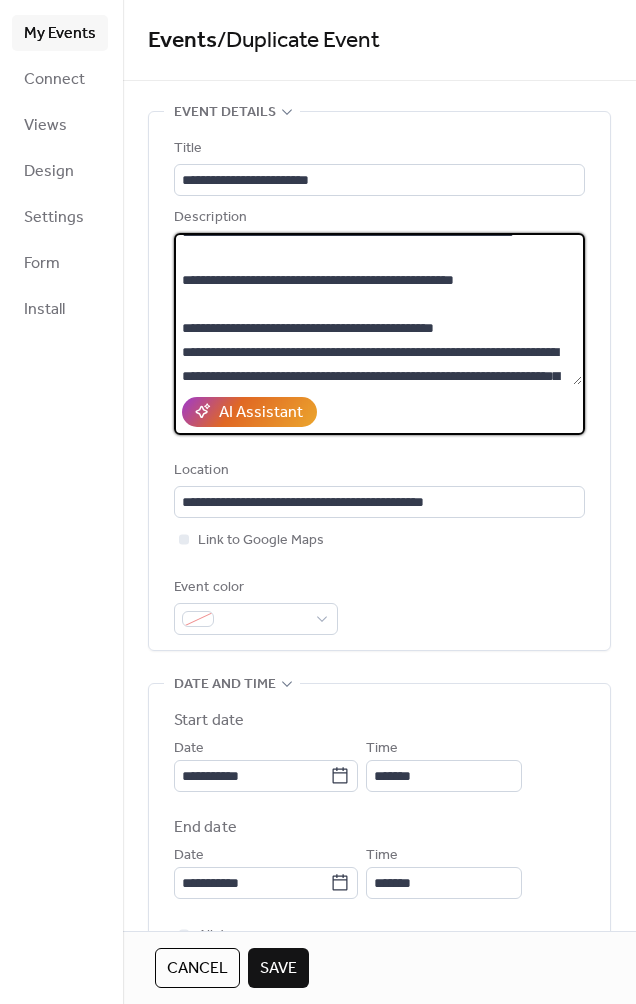 click at bounding box center [378, 309] 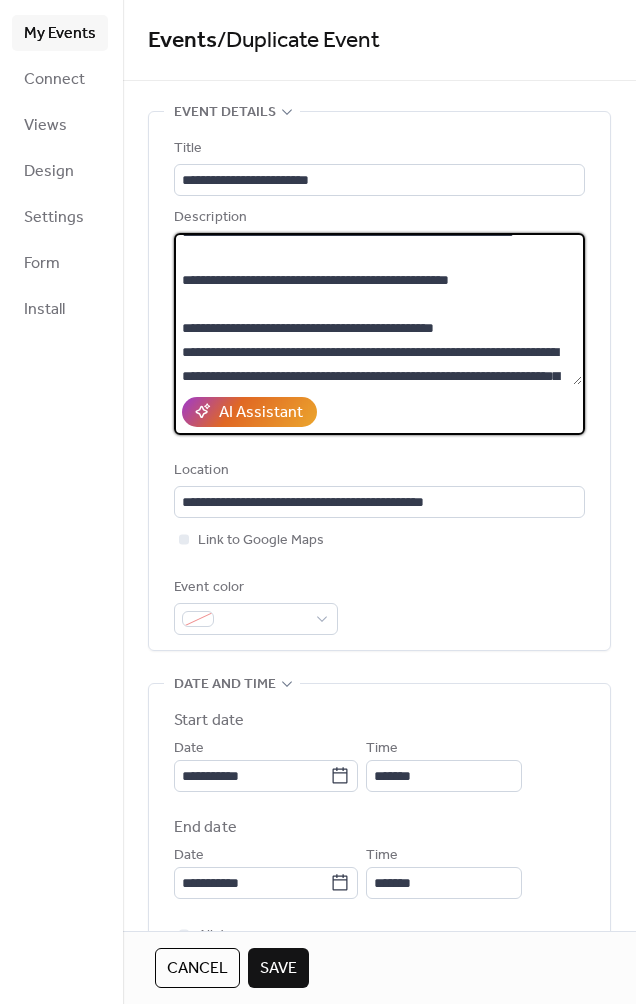 click at bounding box center (378, 309) 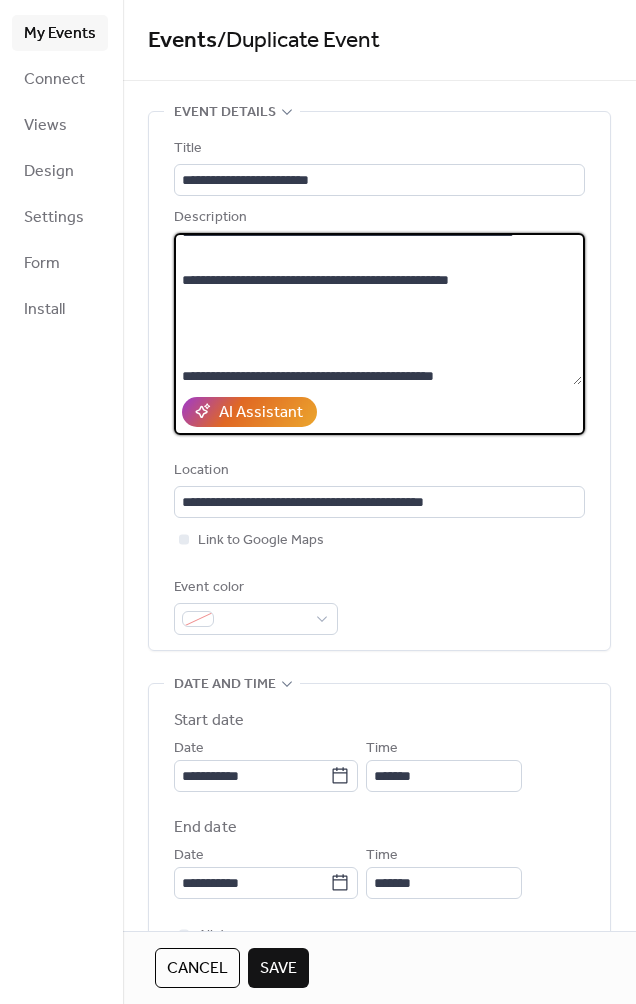 paste on "**********" 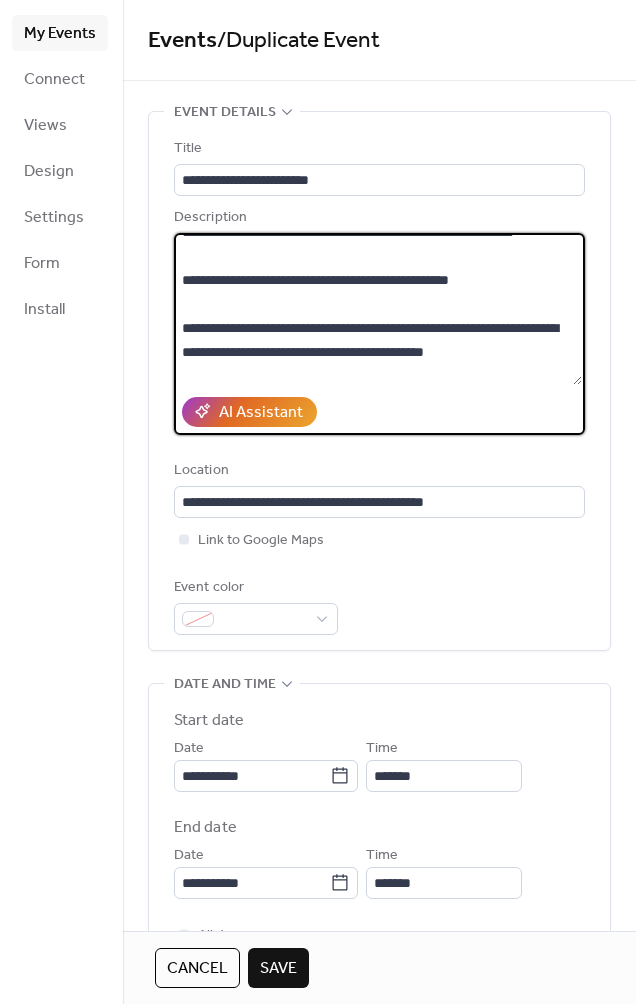 scroll, scrollTop: 189, scrollLeft: 0, axis: vertical 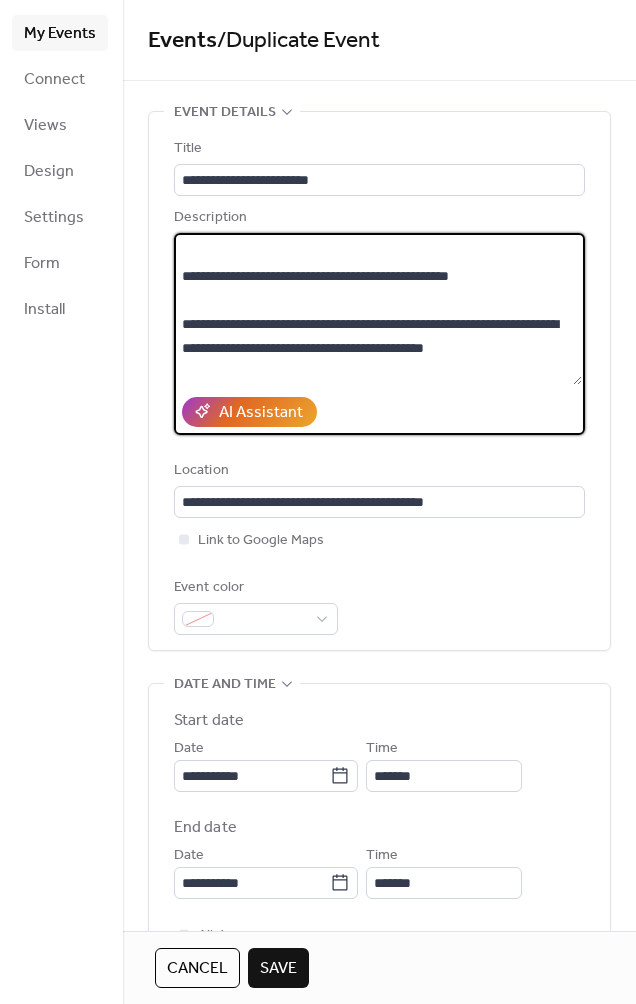 click at bounding box center (378, 309) 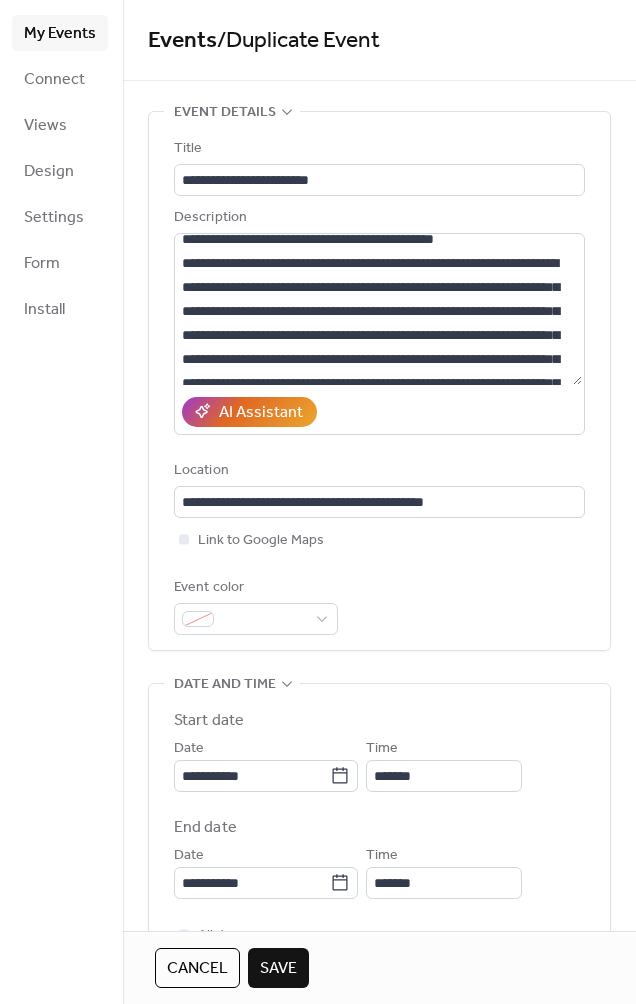 scroll, scrollTop: 349, scrollLeft: 0, axis: vertical 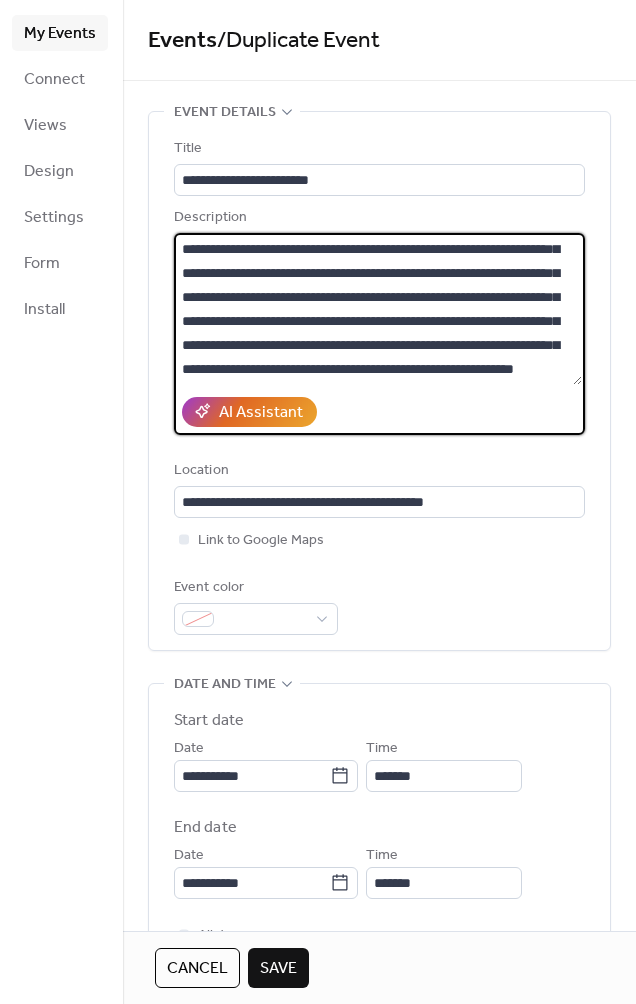 drag, startPoint x: 273, startPoint y: 261, endPoint x: 378, endPoint y: 480, distance: 242.87033 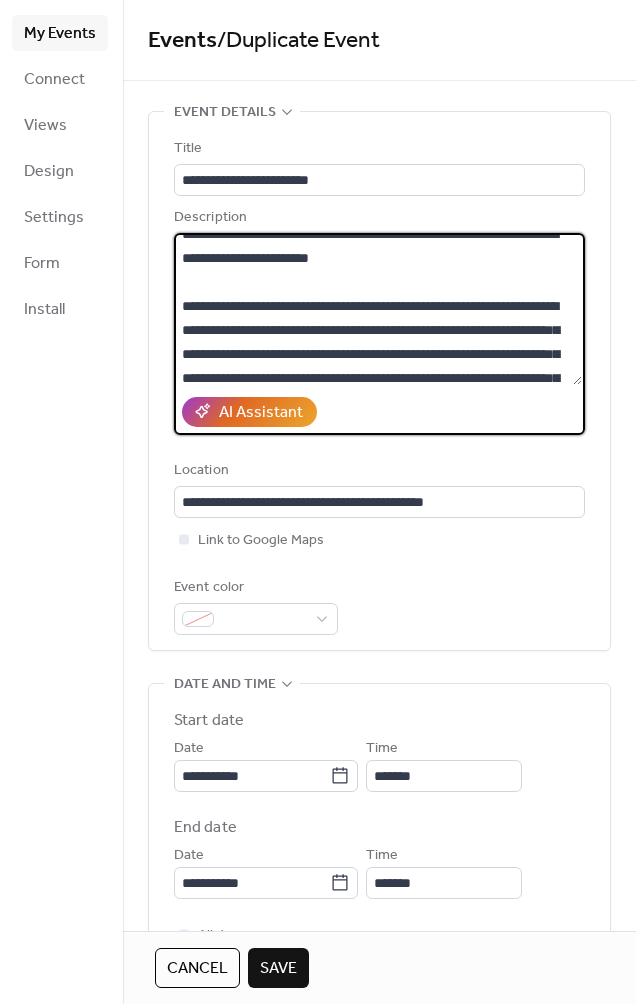 scroll, scrollTop: 0, scrollLeft: 0, axis: both 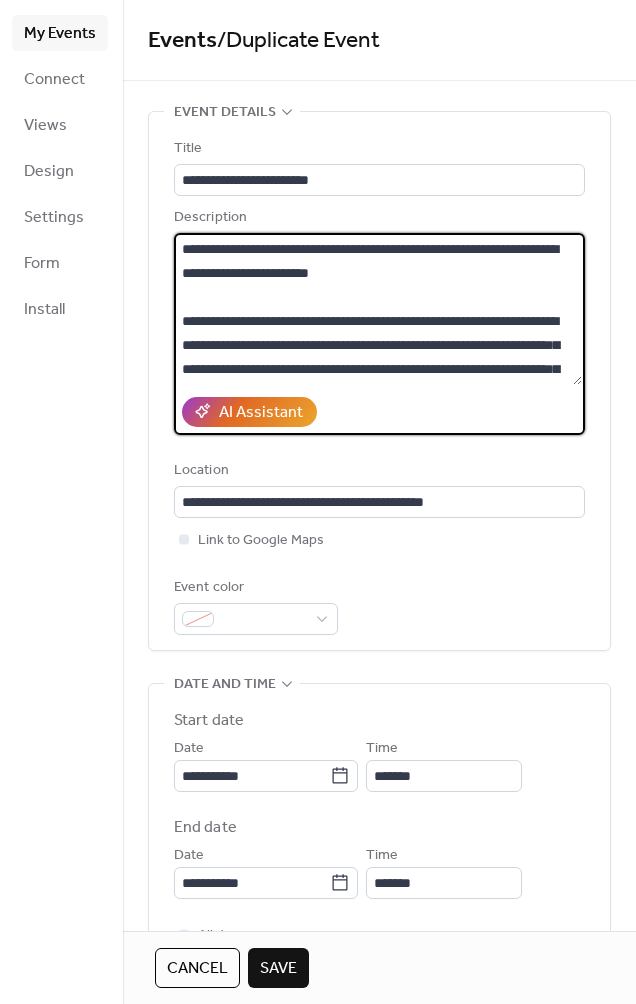 click at bounding box center [378, 309] 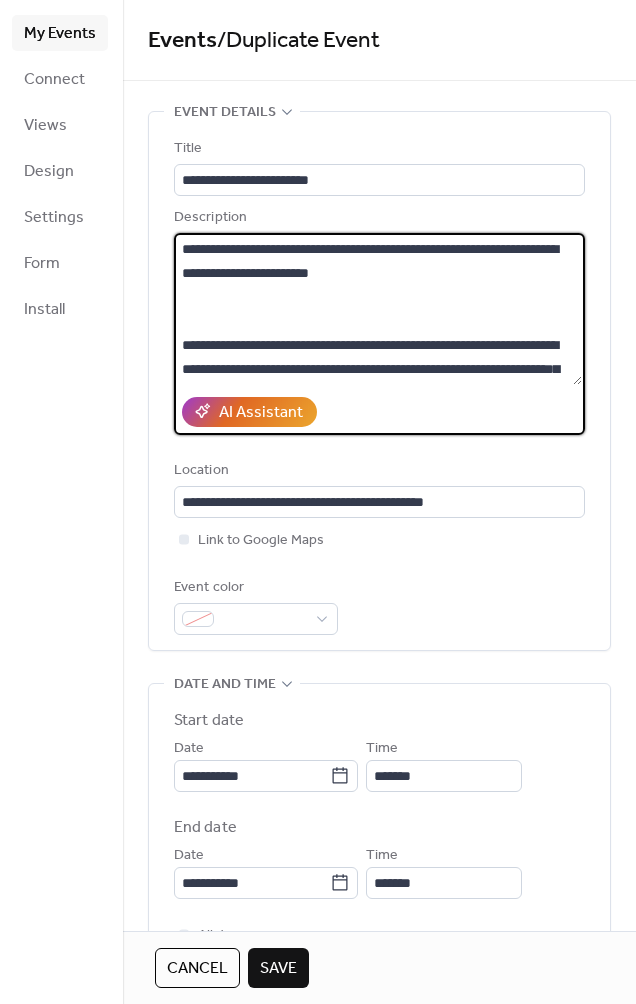 paste on "**********" 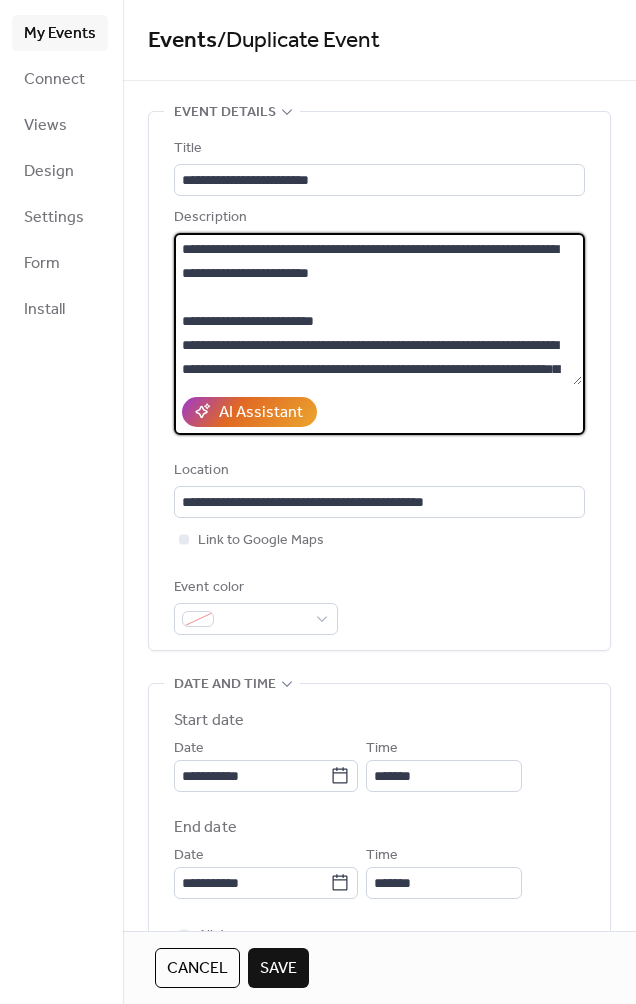 type on "**********" 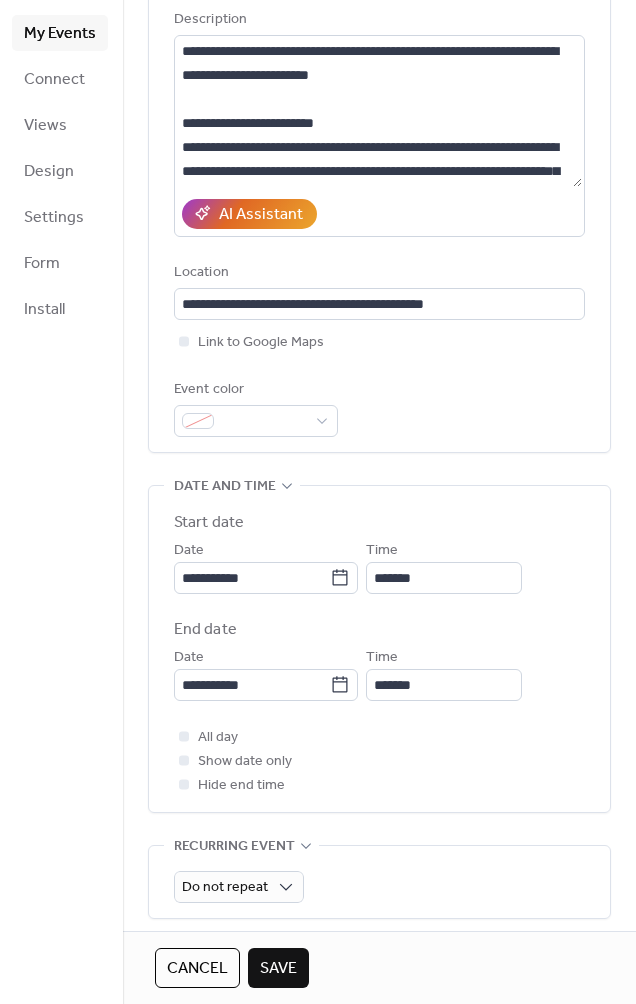 scroll, scrollTop: 218, scrollLeft: 0, axis: vertical 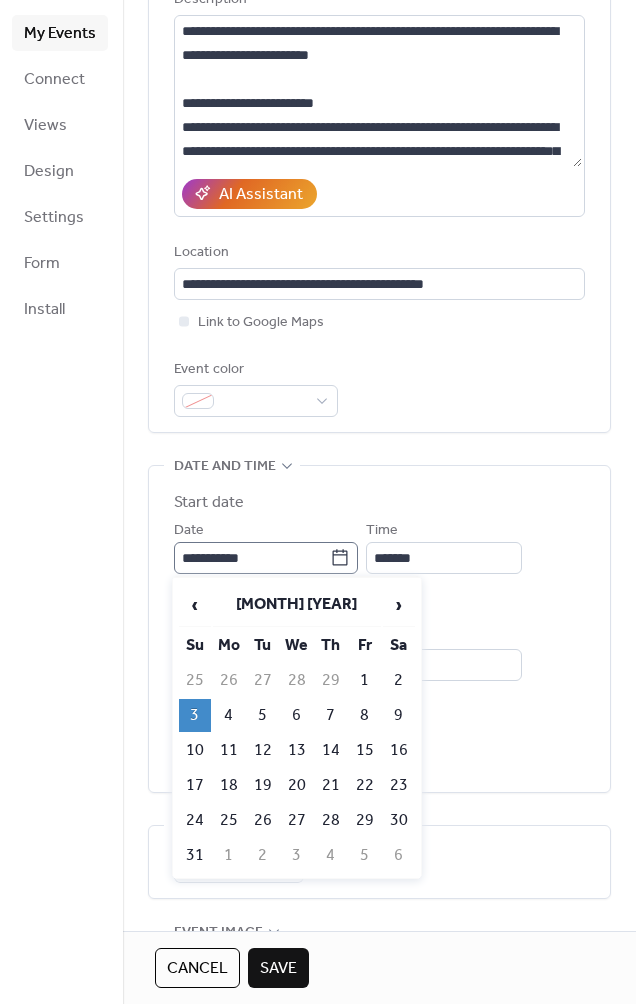 click 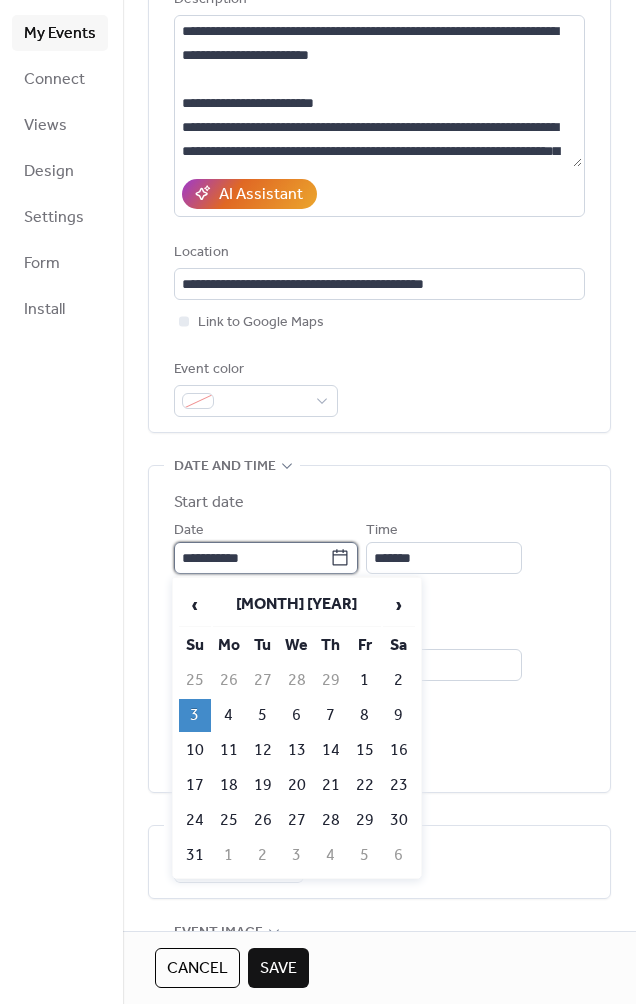 click on "**********" at bounding box center [252, 558] 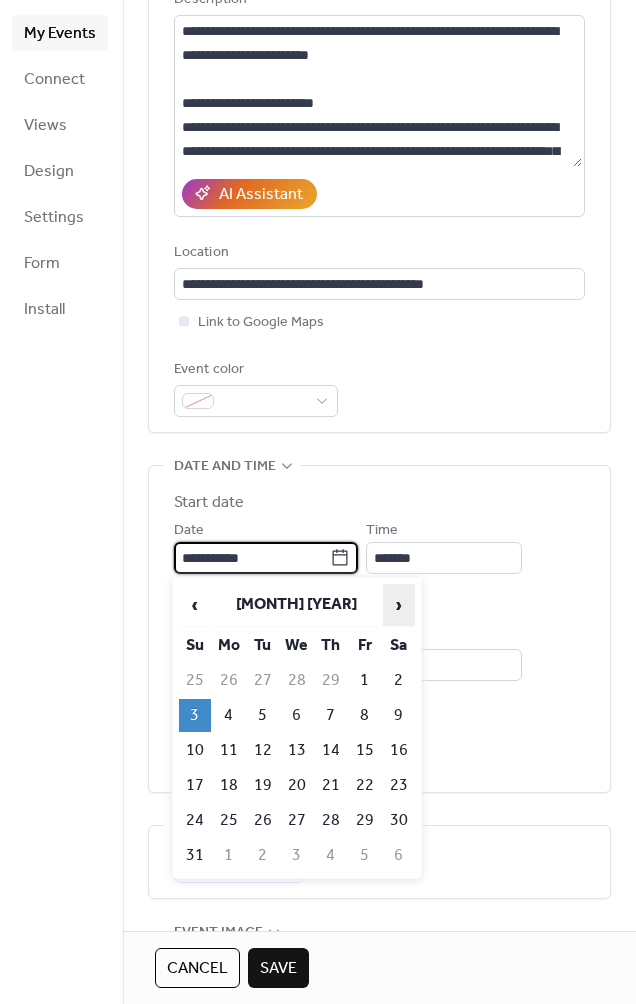 click on "›" at bounding box center (399, 605) 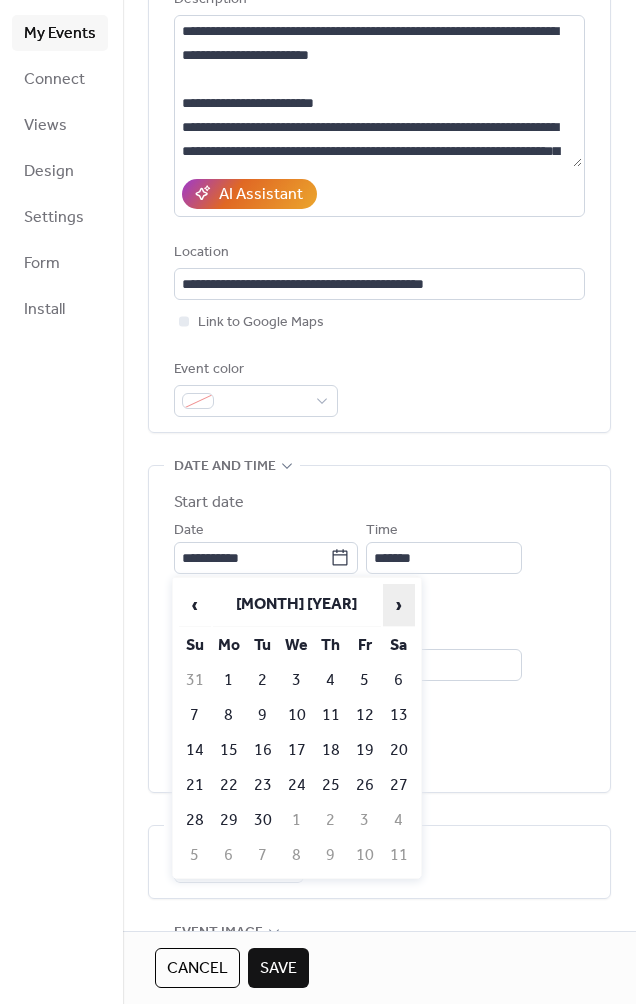 click on "›" at bounding box center [399, 605] 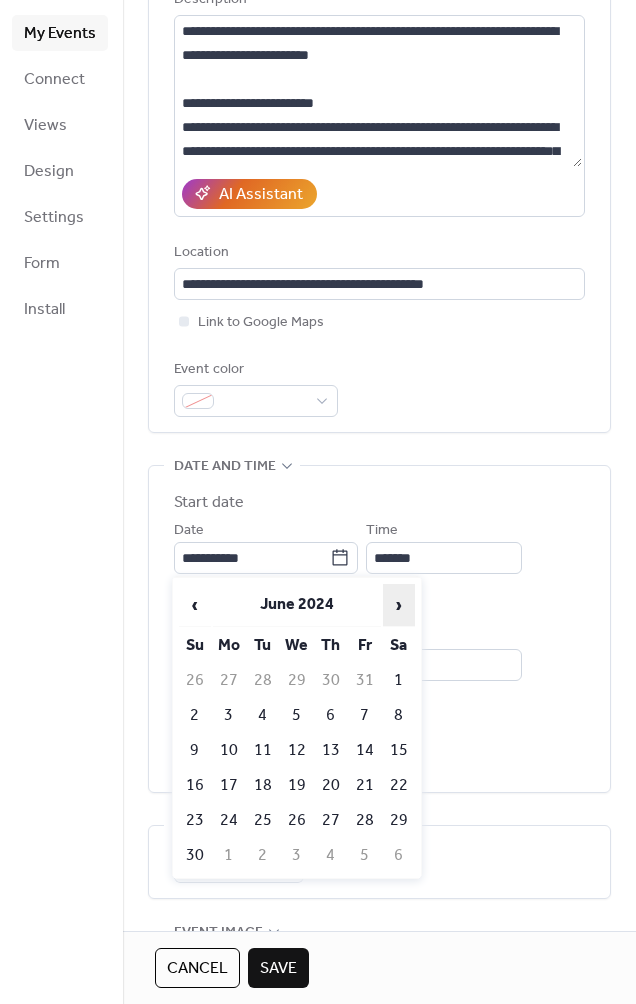 click on "›" at bounding box center [399, 605] 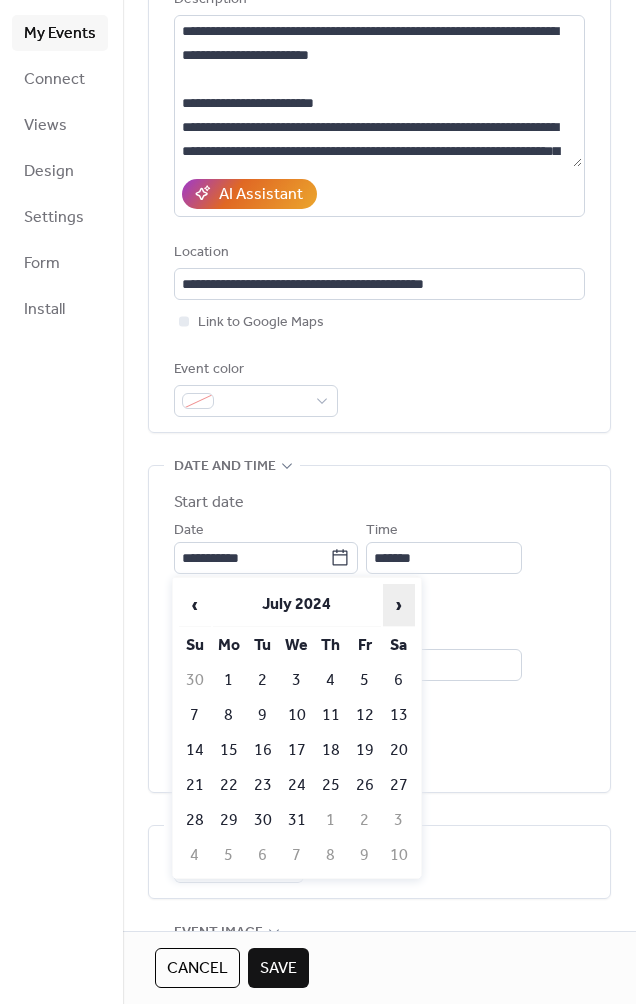 click on "›" at bounding box center [399, 605] 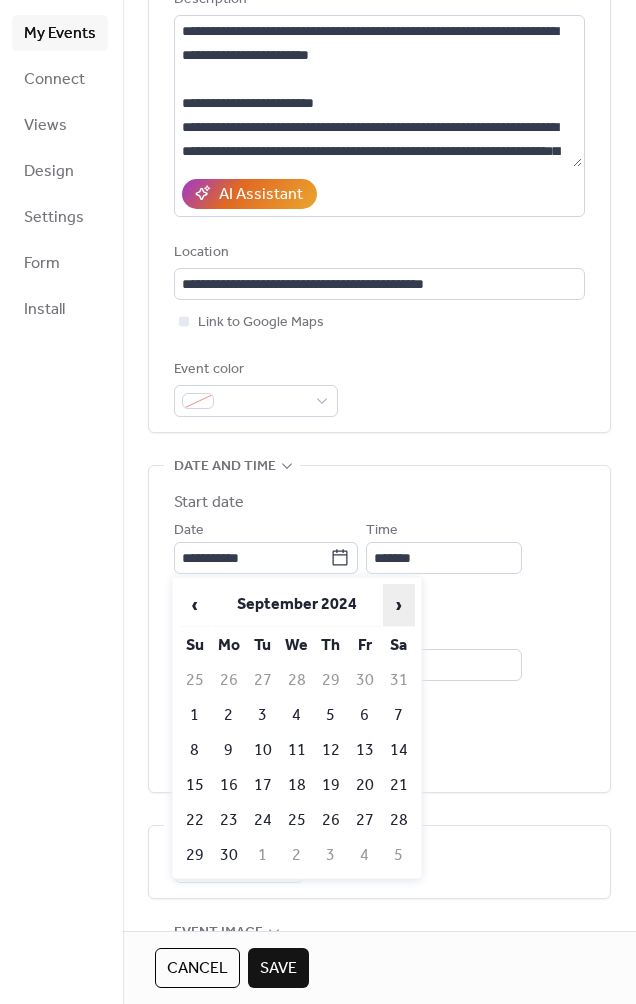 click on "›" at bounding box center (399, 605) 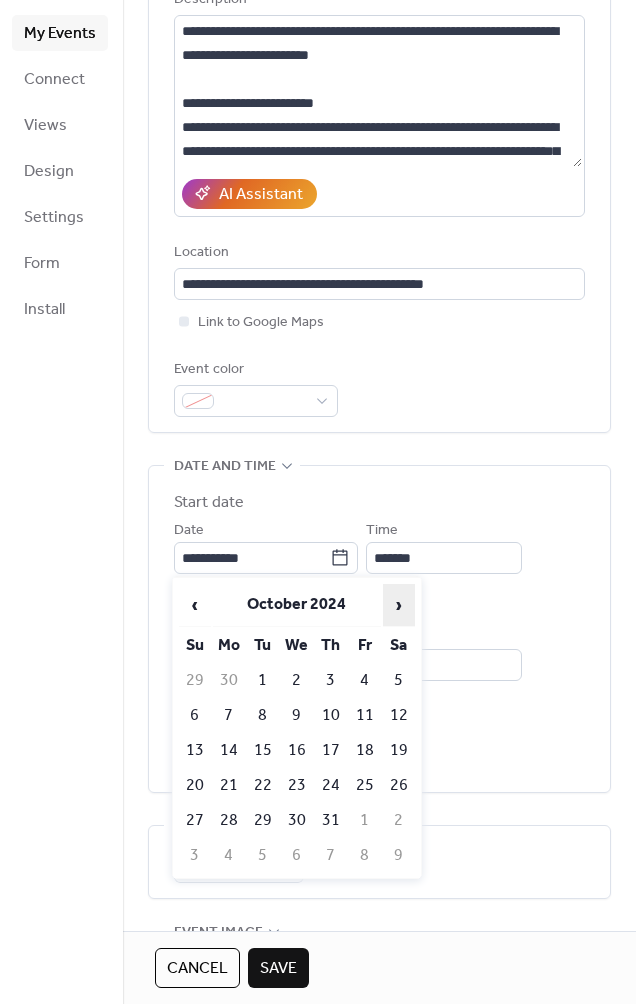 click on "›" at bounding box center (399, 605) 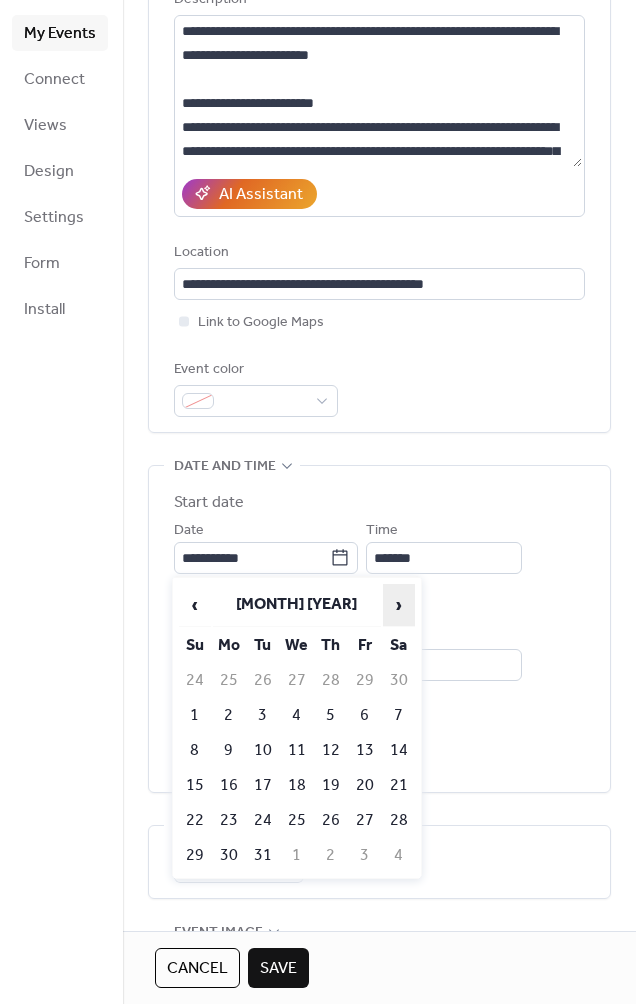 click on "›" at bounding box center [399, 605] 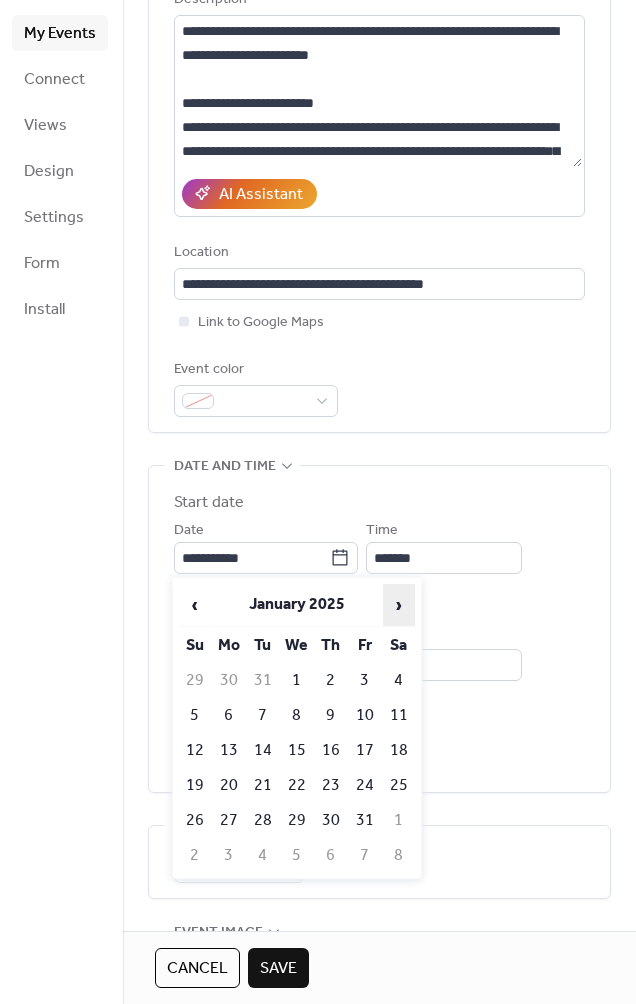 click on "›" at bounding box center [399, 605] 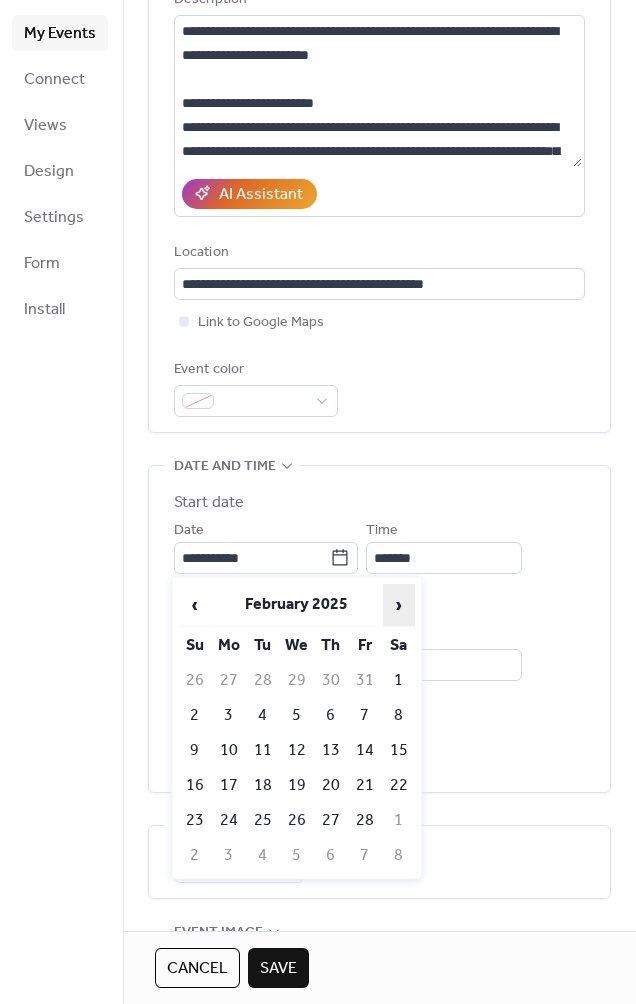 click on "›" at bounding box center (399, 605) 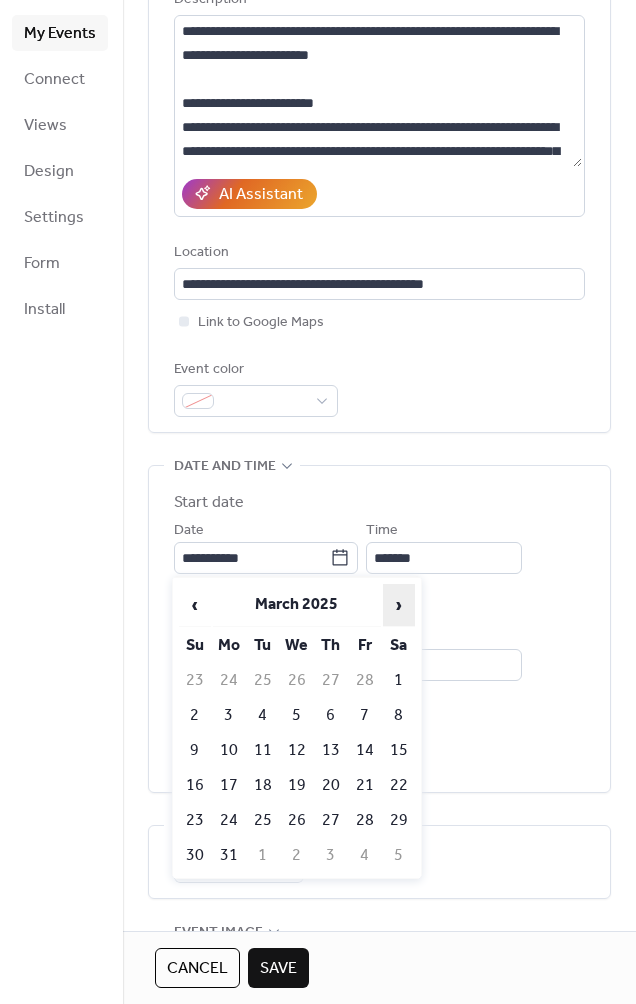 click on "›" at bounding box center [399, 605] 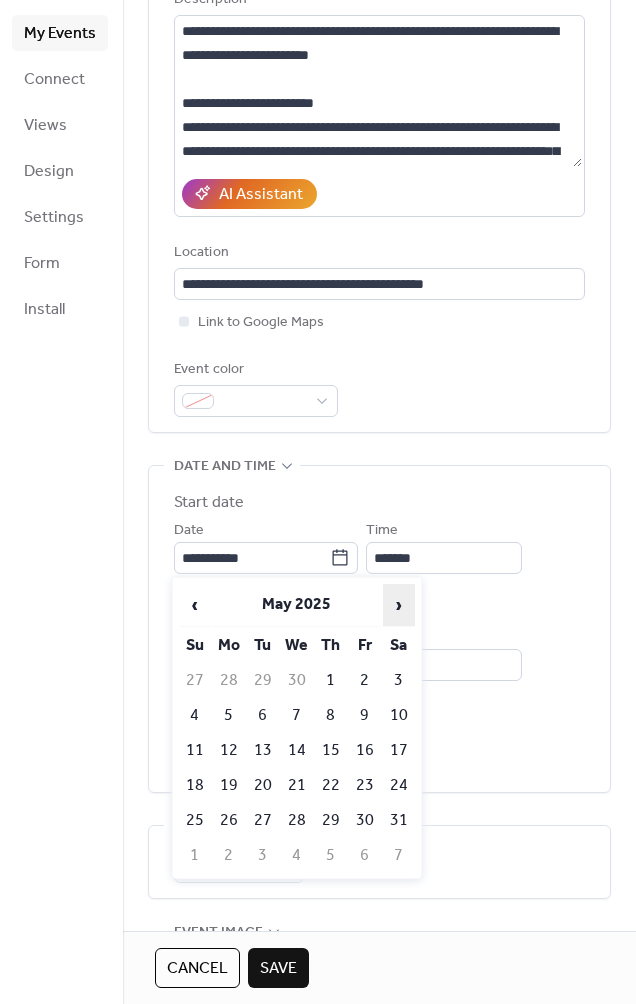 click on "›" at bounding box center (399, 605) 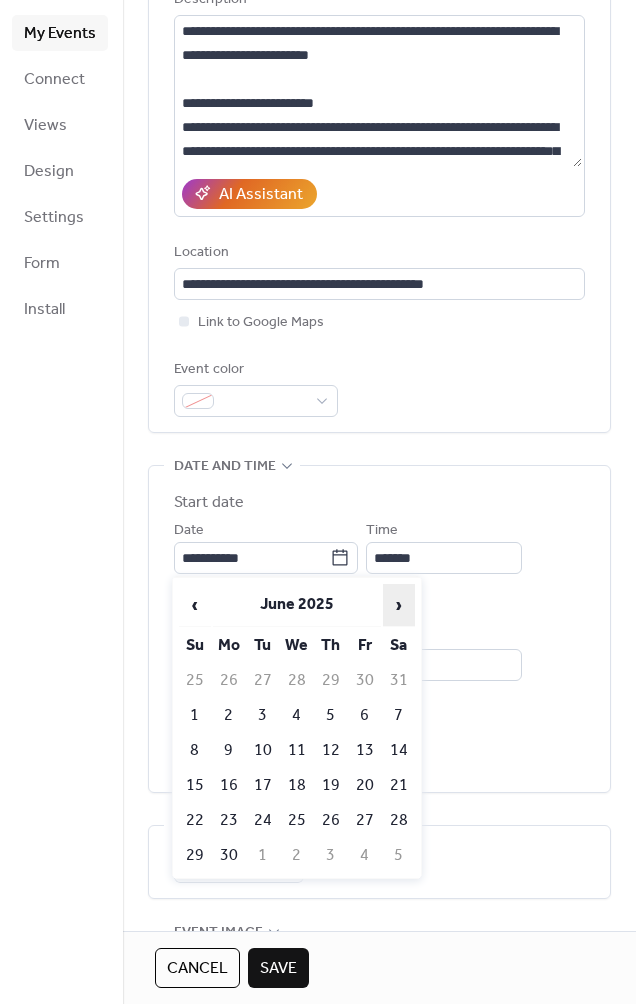 click on "›" at bounding box center (399, 605) 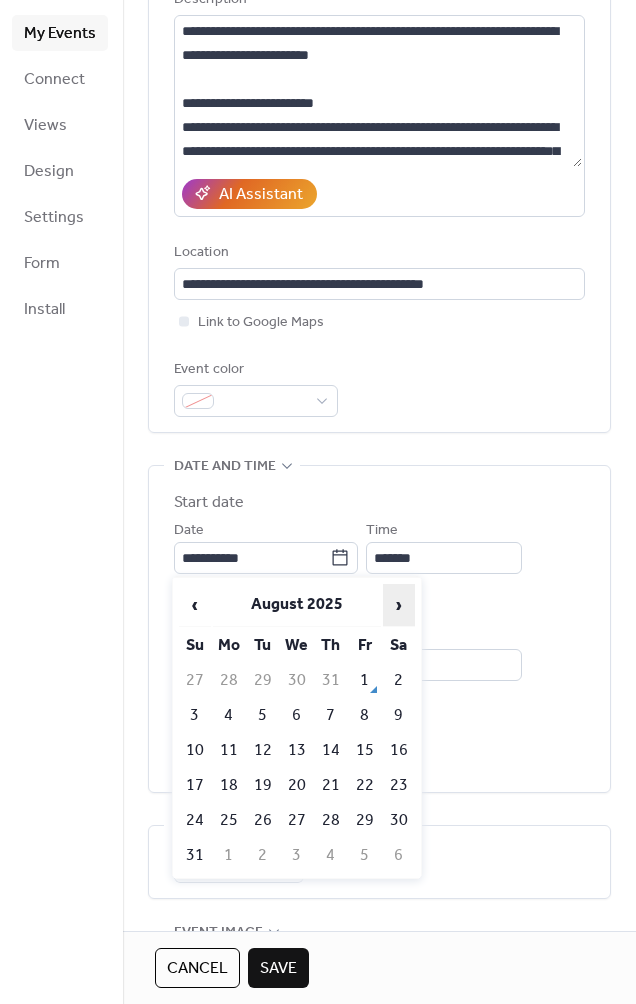 click on "›" at bounding box center (399, 605) 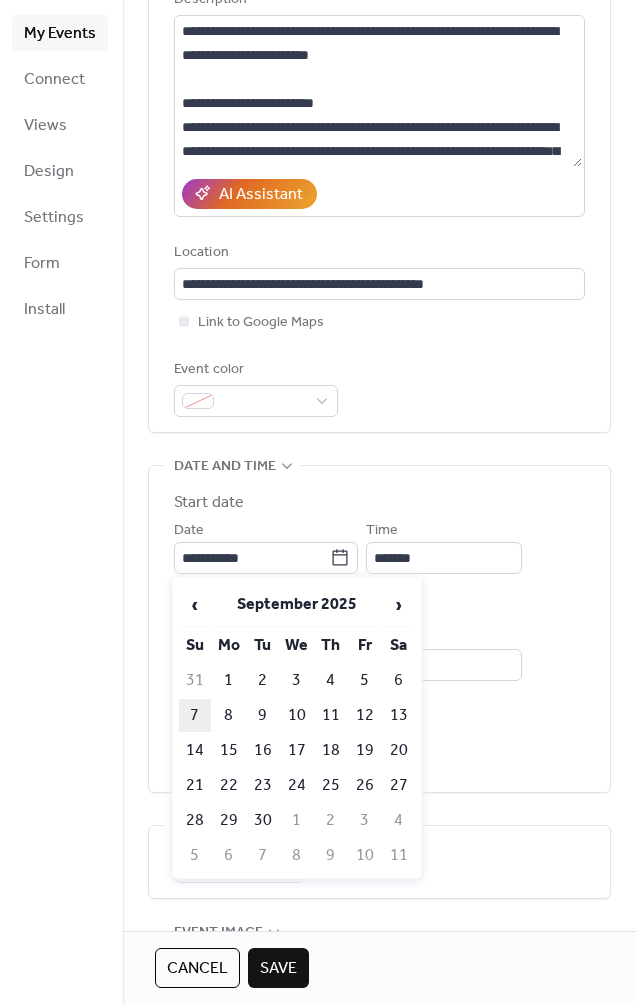 click on "7" at bounding box center [195, 715] 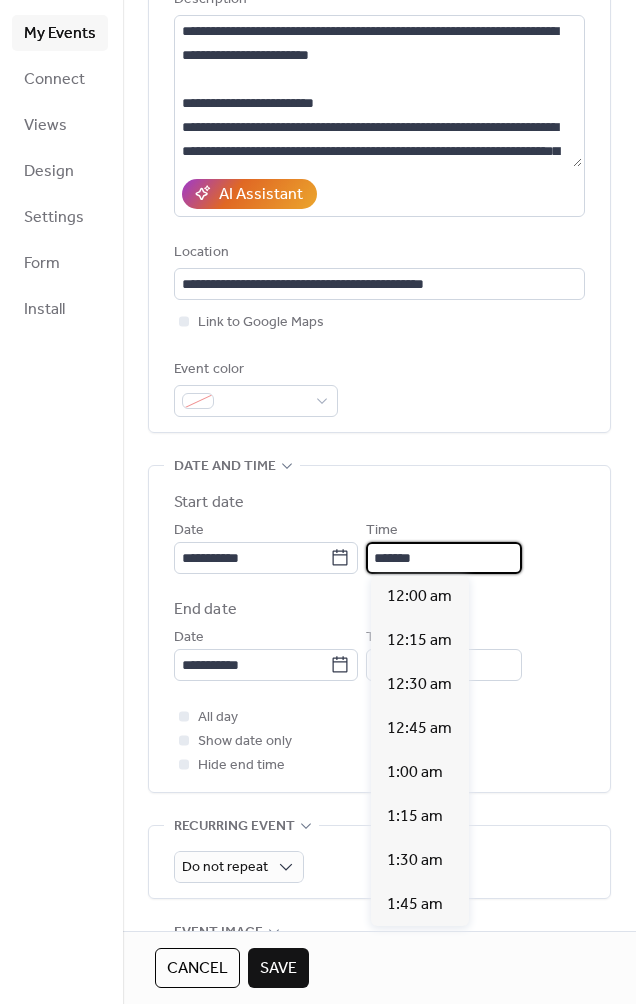click on "*******" at bounding box center (444, 558) 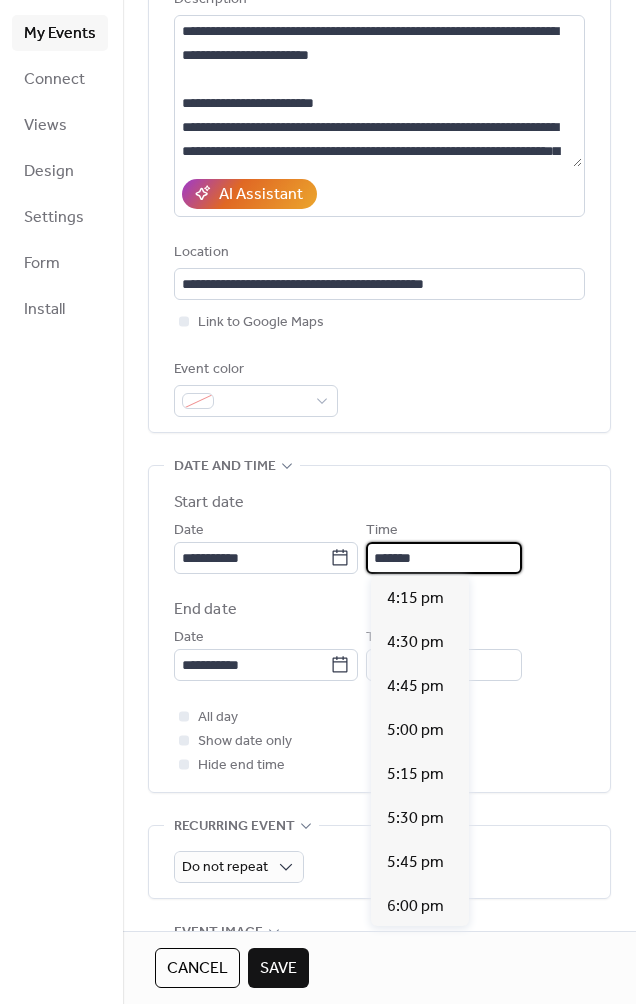scroll, scrollTop: 2996, scrollLeft: 0, axis: vertical 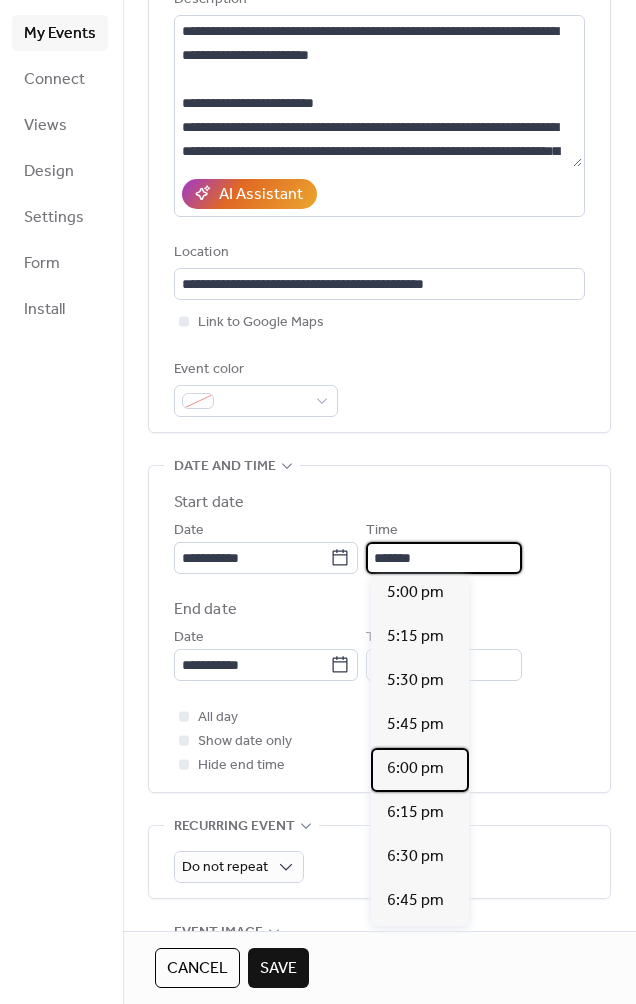 click on "6:00 pm" at bounding box center (415, 769) 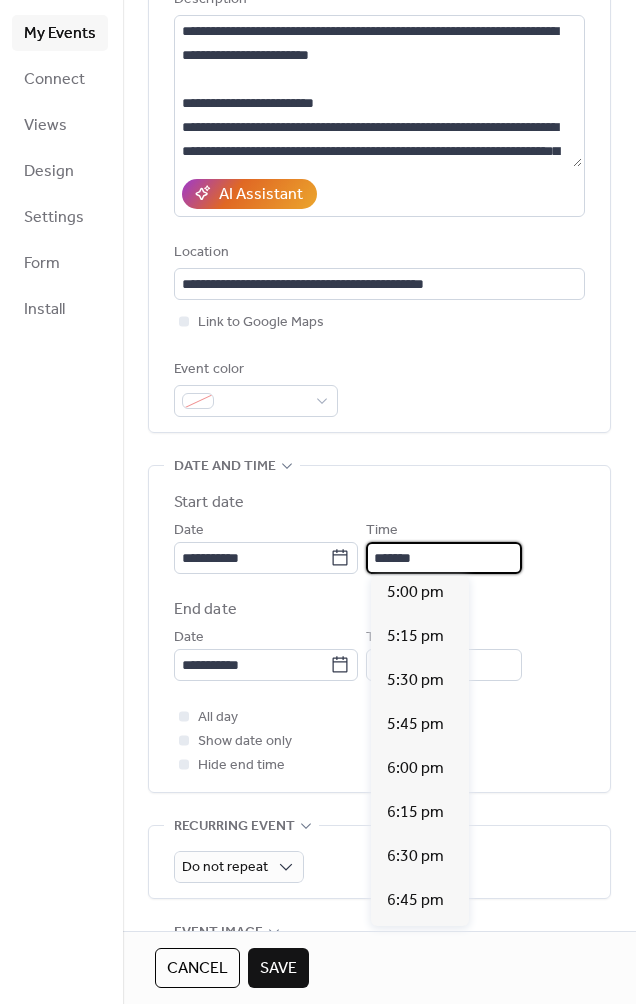 type on "*******" 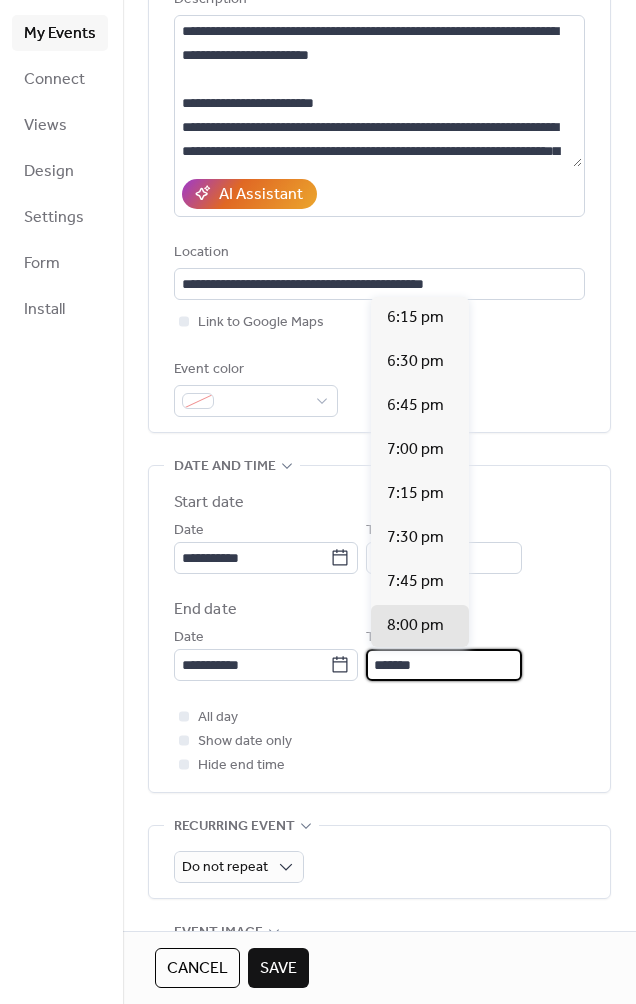 click on "*******" at bounding box center (444, 665) 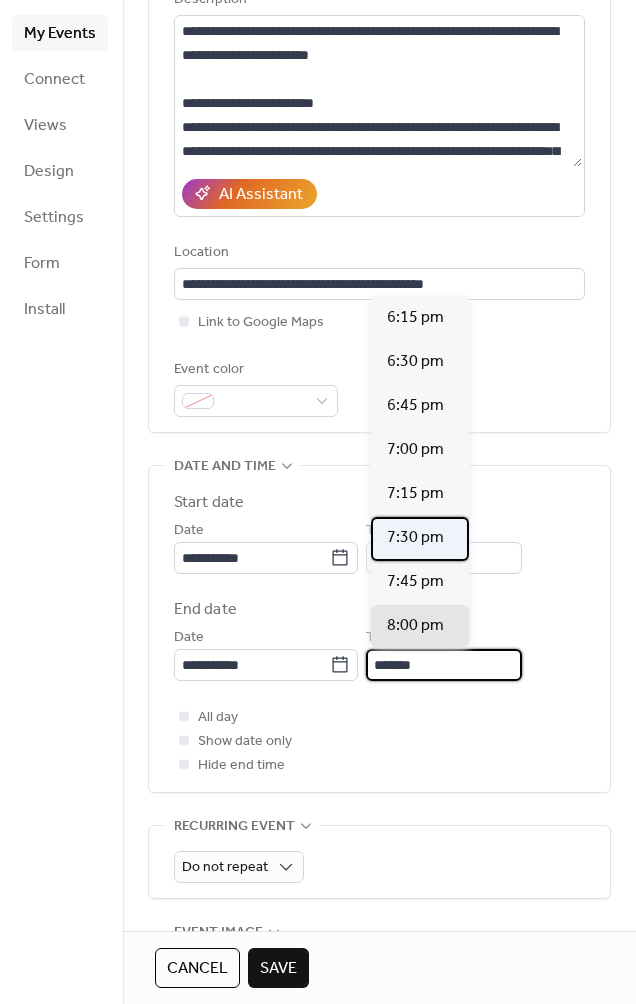 click on "7:30 pm" at bounding box center (415, 538) 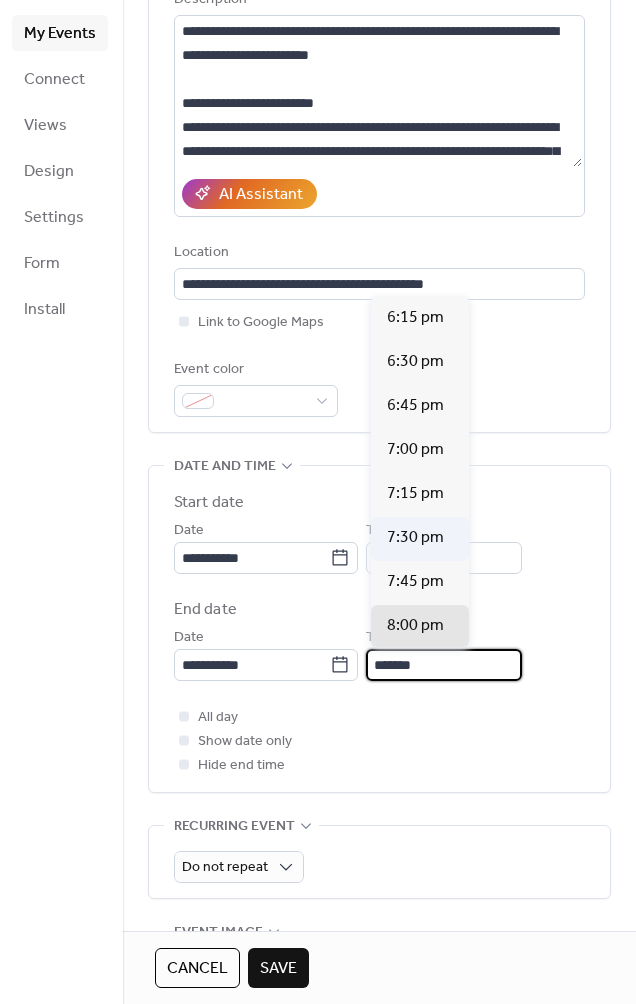 type on "*******" 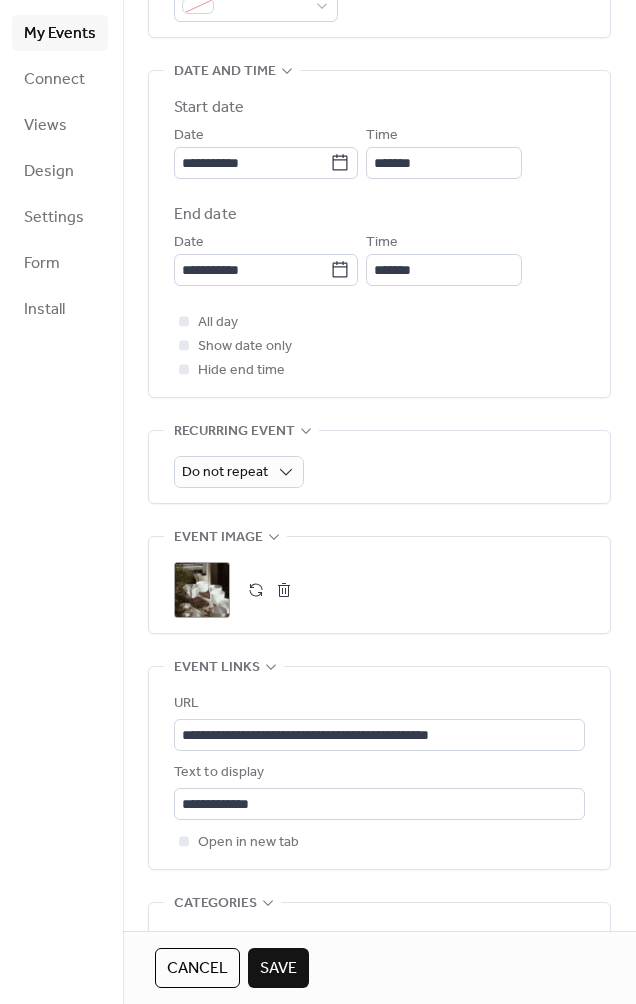 scroll, scrollTop: 672, scrollLeft: 0, axis: vertical 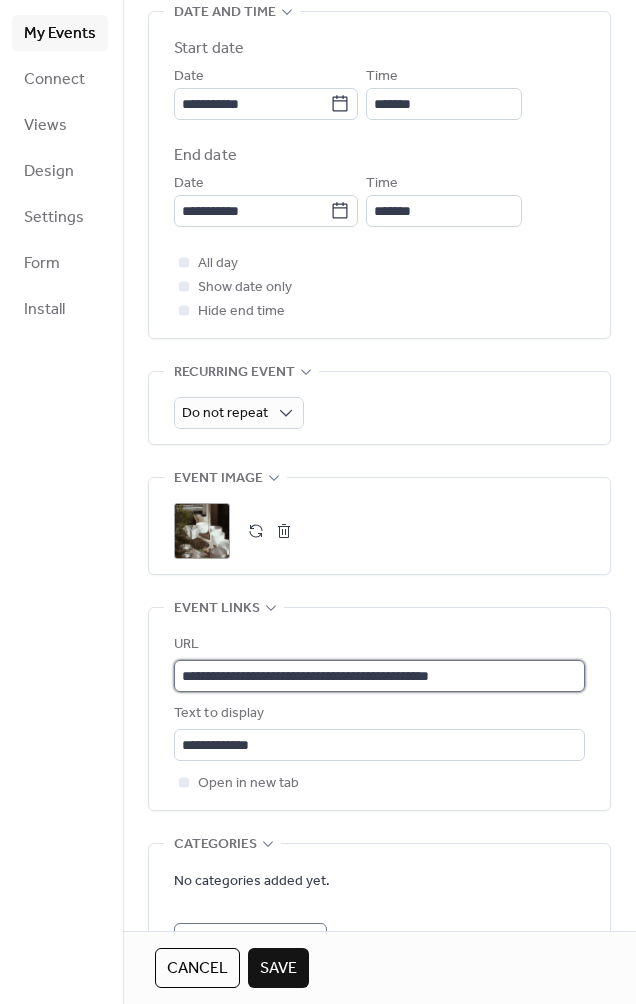 click on "**********" at bounding box center [379, 676] 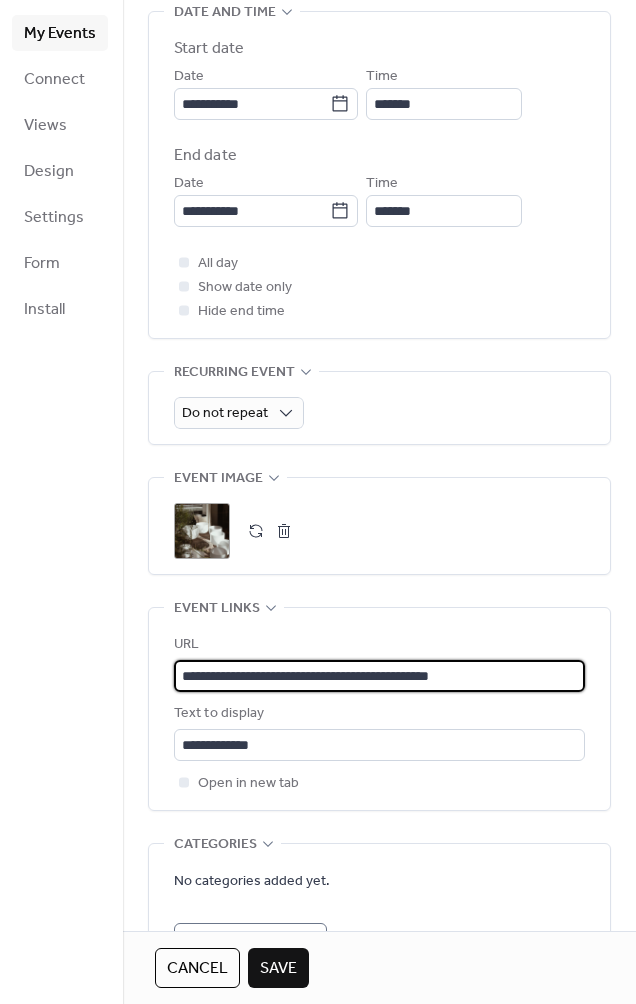 click on "**********" at bounding box center [379, 676] 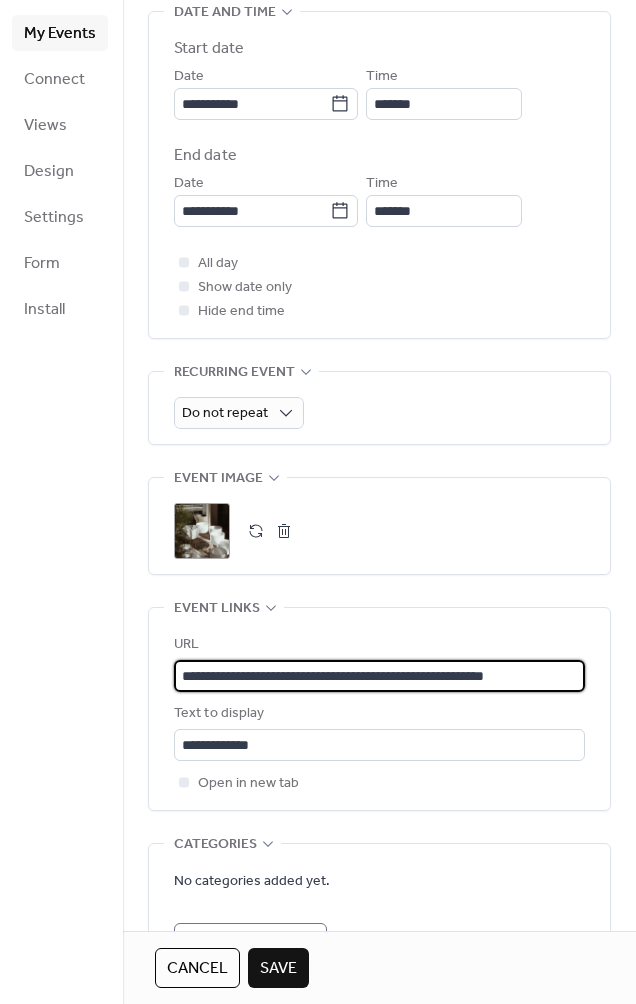 scroll, scrollTop: 0, scrollLeft: 8, axis: horizontal 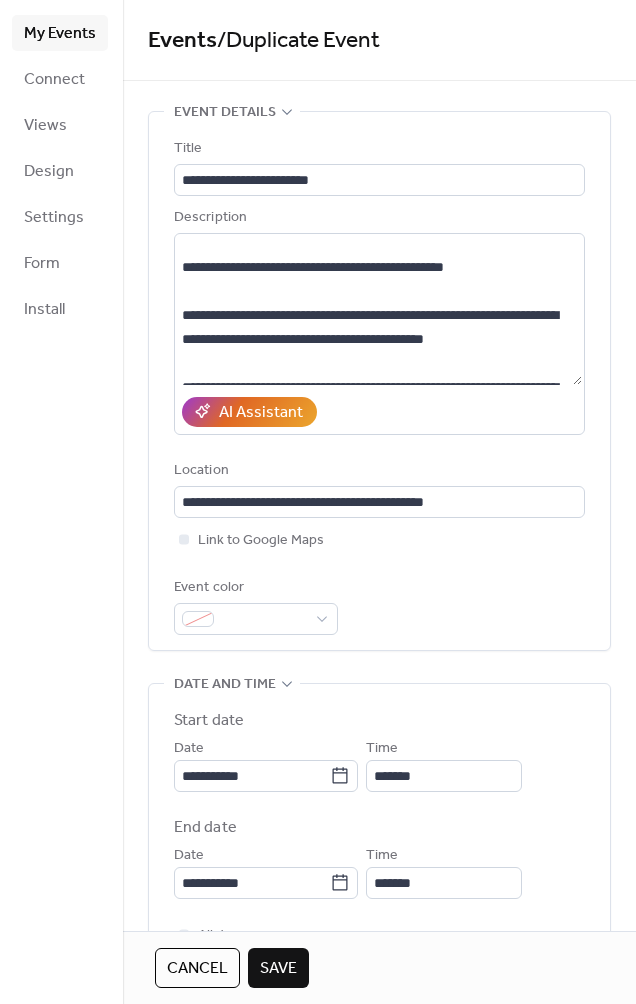 type on "**********" 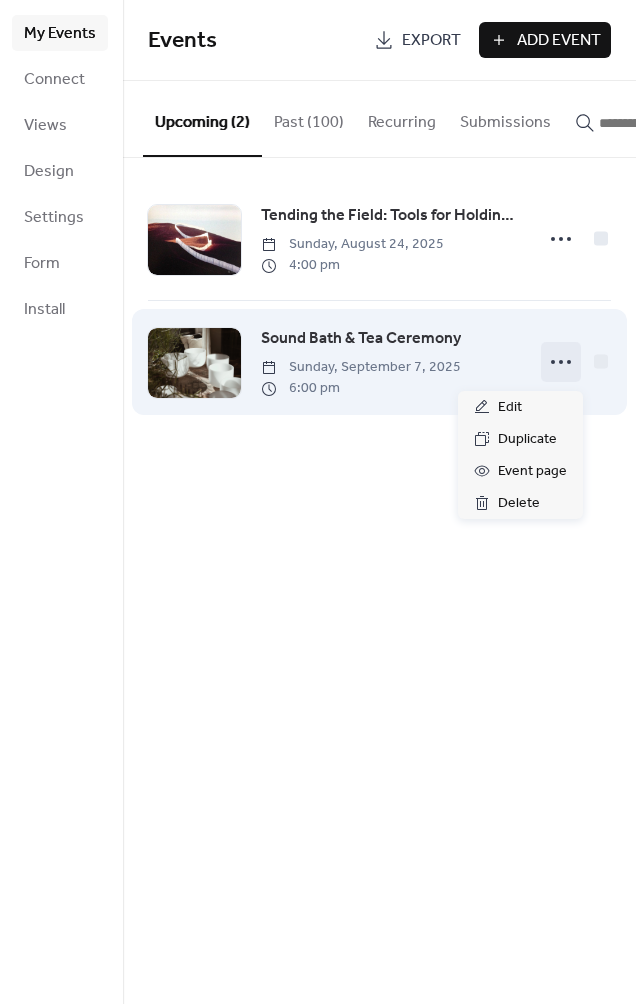click 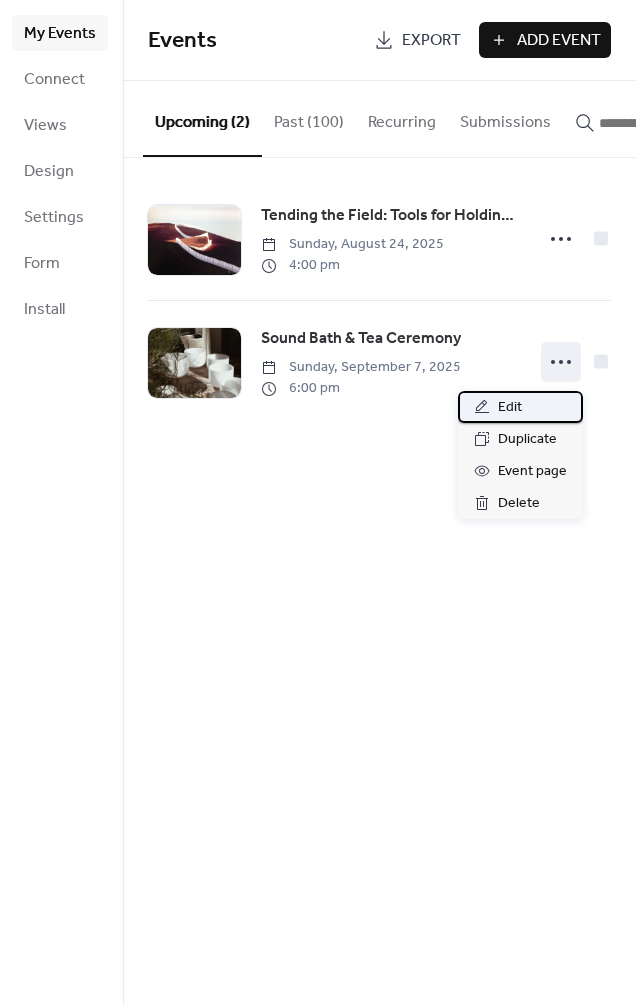 click on "Edit" at bounding box center (510, 408) 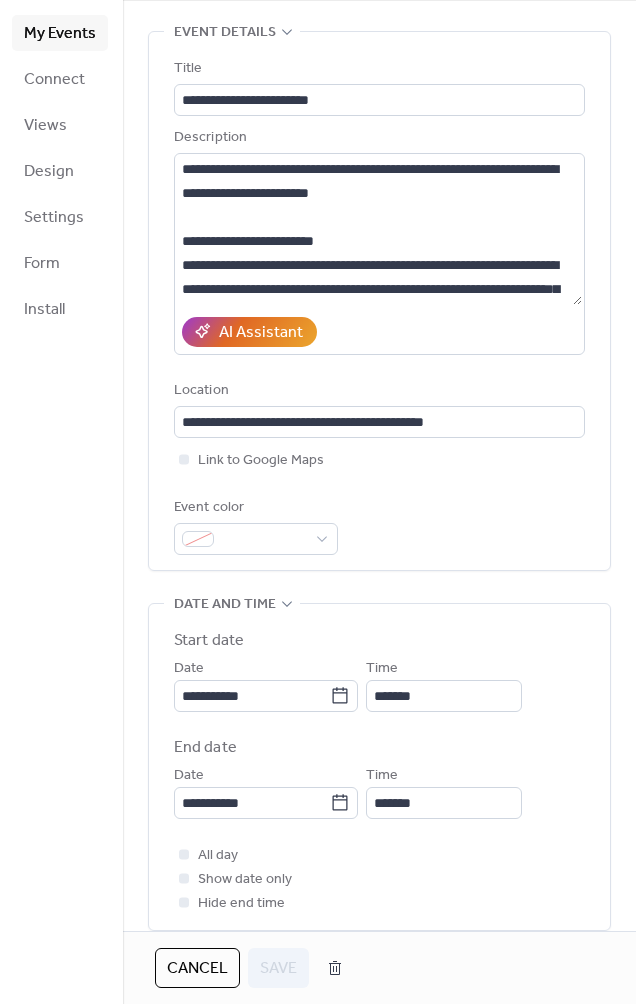 scroll, scrollTop: 0, scrollLeft: 0, axis: both 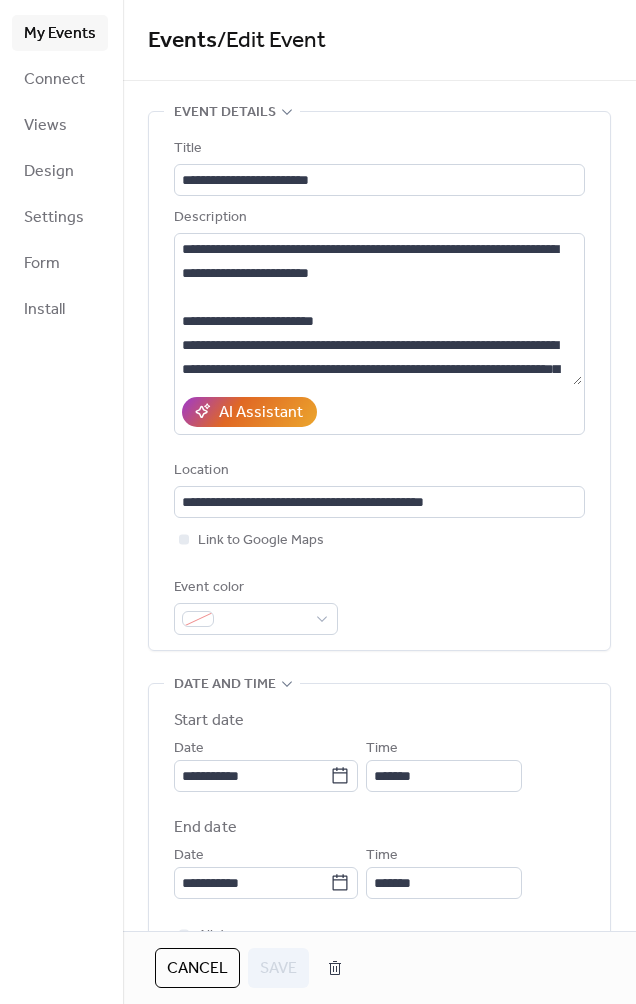 click on "My Events" at bounding box center (60, 34) 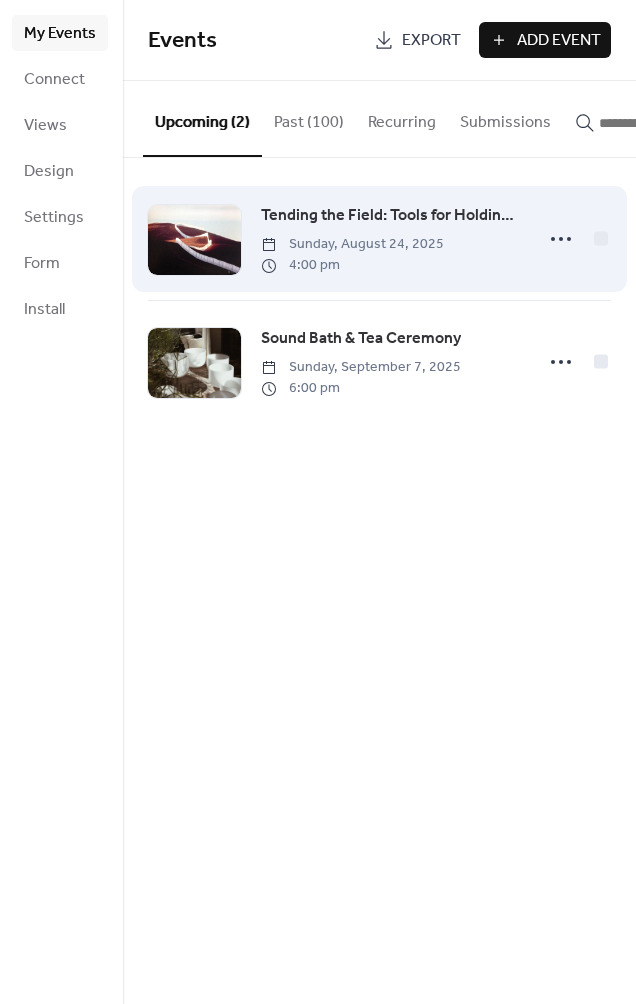 click on "Tending the Field: Tools for Holding Space" at bounding box center (391, 216) 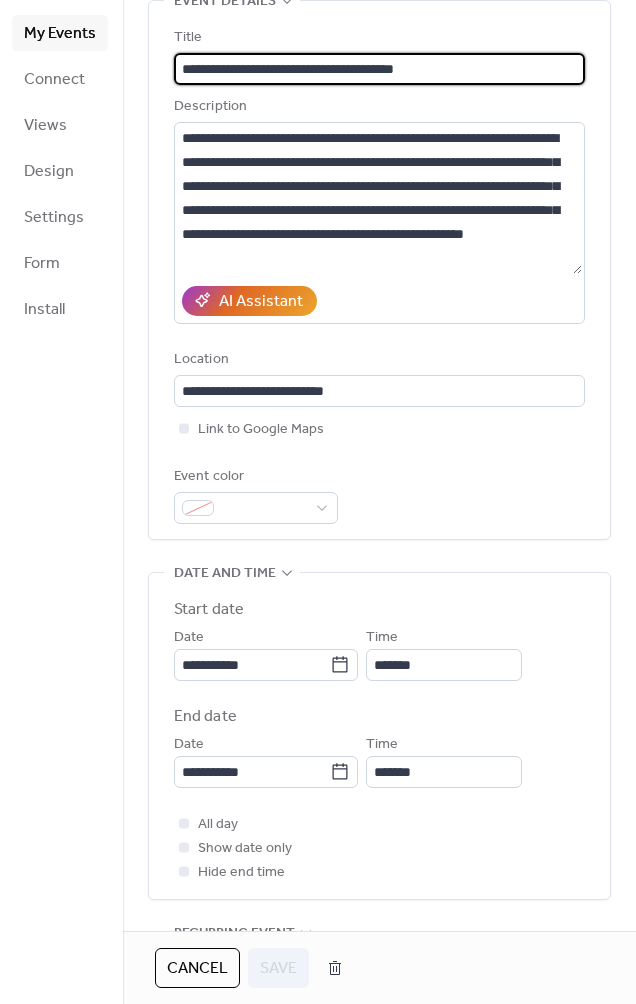 scroll, scrollTop: 103, scrollLeft: 0, axis: vertical 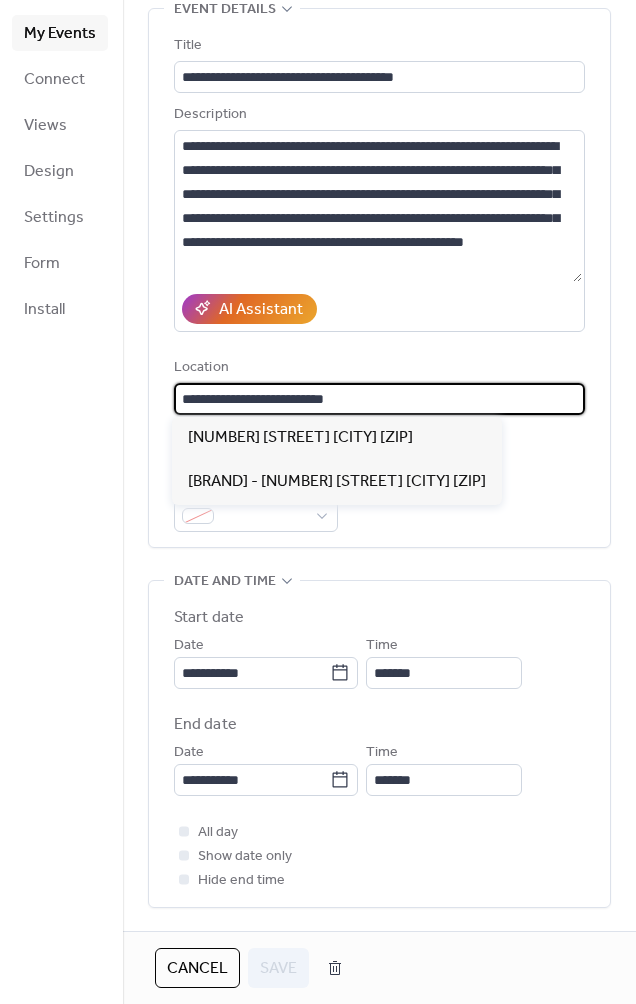 click on "**********" at bounding box center [379, 399] 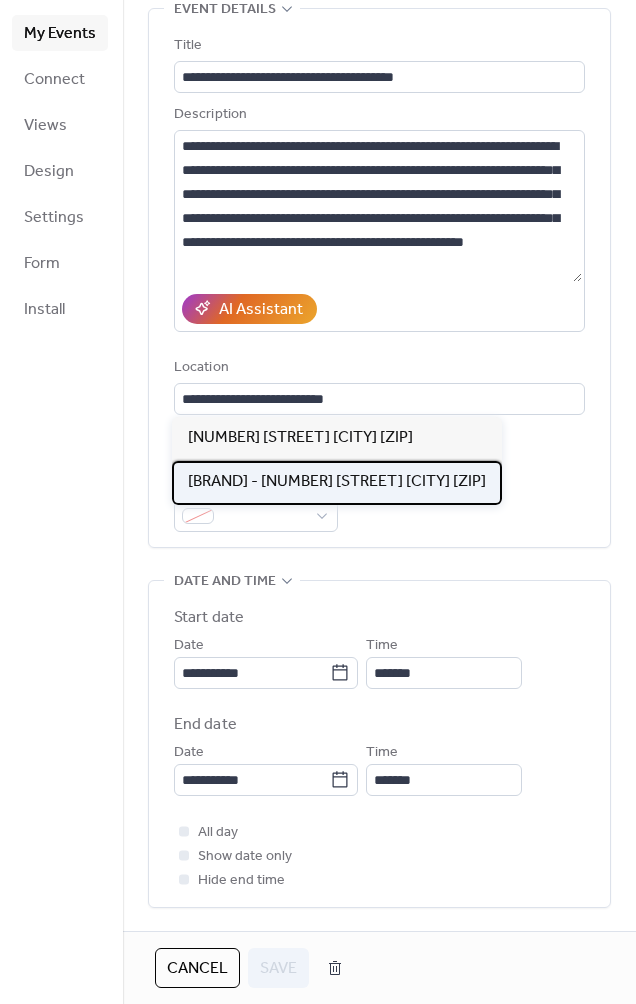 click on "[BRAND] - [NUMBER] [STREET] [CITY] [ZIP]" at bounding box center (337, 482) 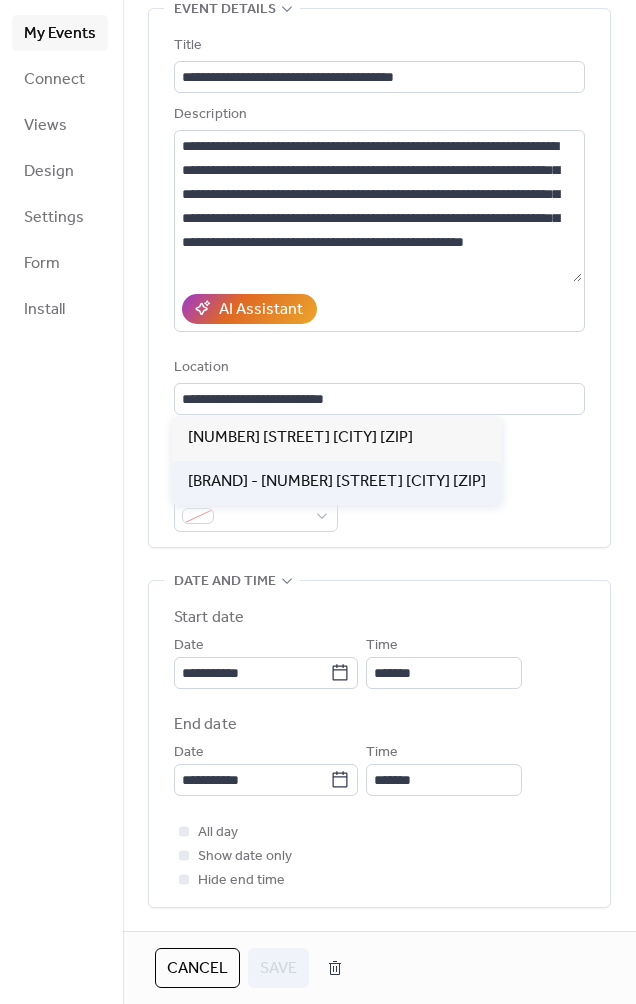 type on "**********" 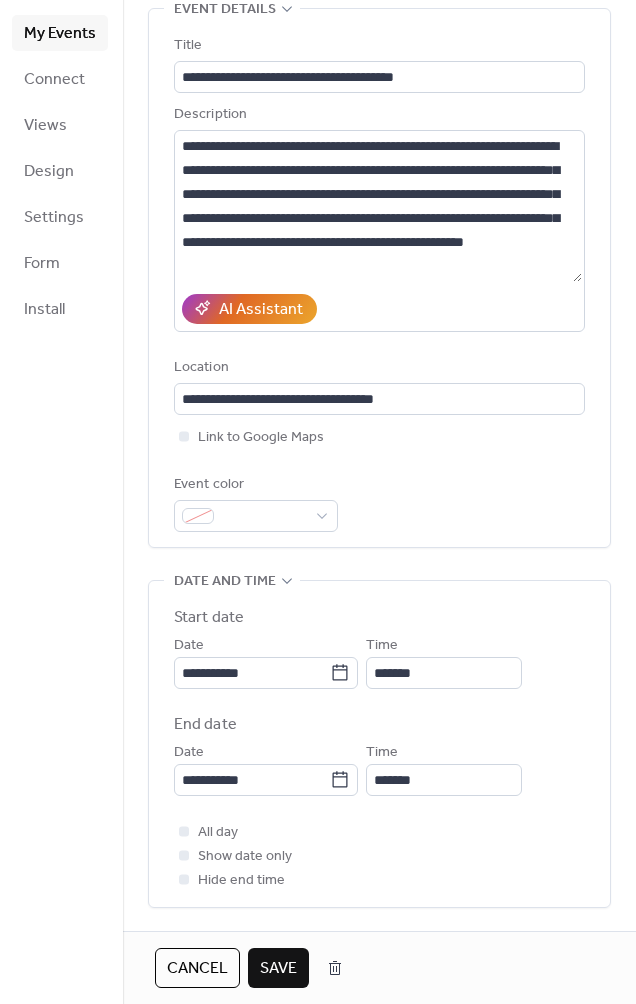 click on "Save" at bounding box center [278, 969] 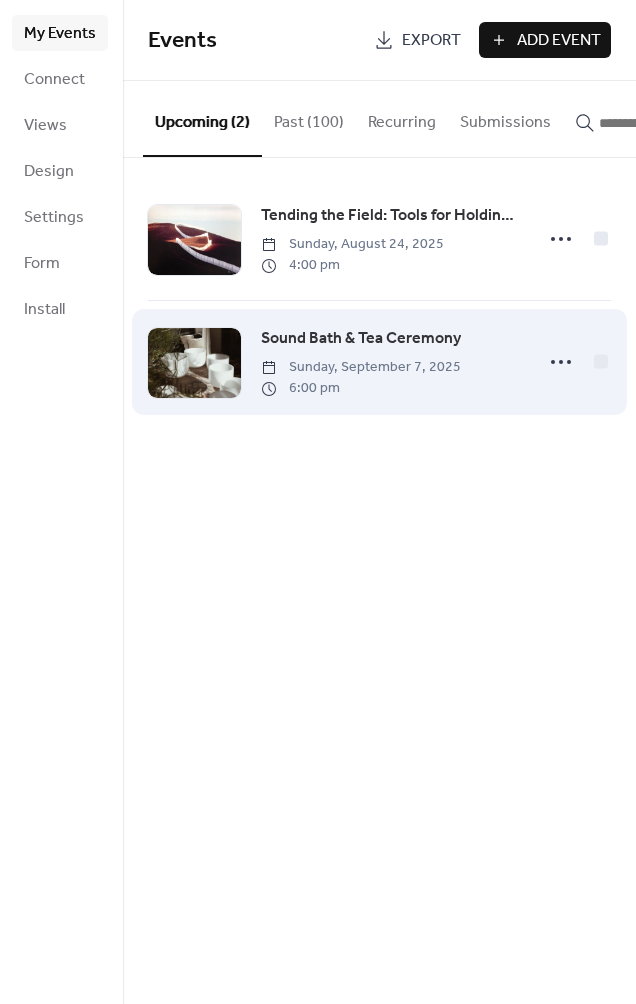 click on "Sound Bath & Tea Ceremony" at bounding box center [361, 339] 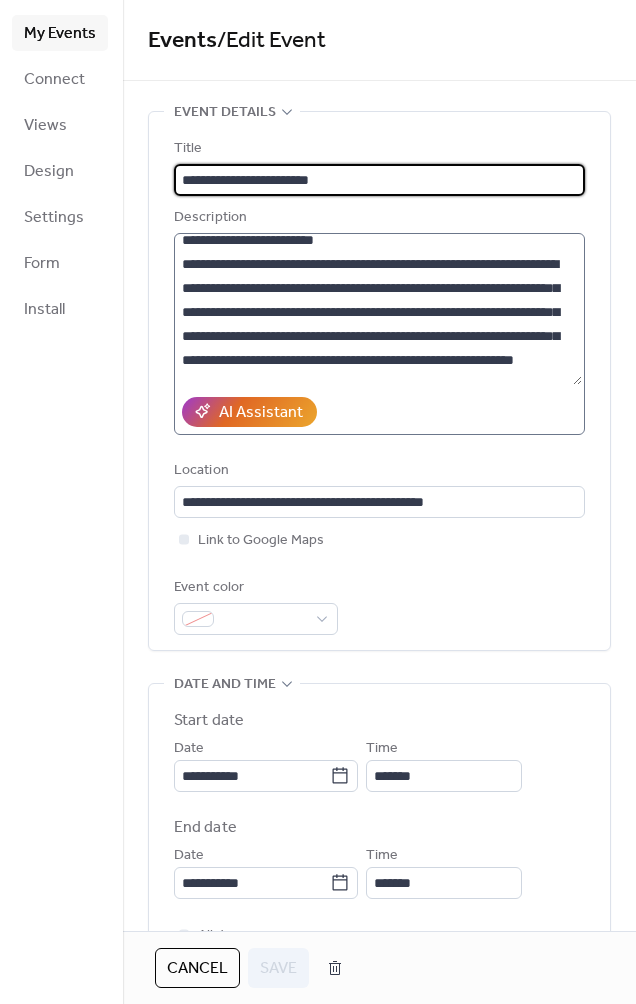 scroll, scrollTop: 62, scrollLeft: 0, axis: vertical 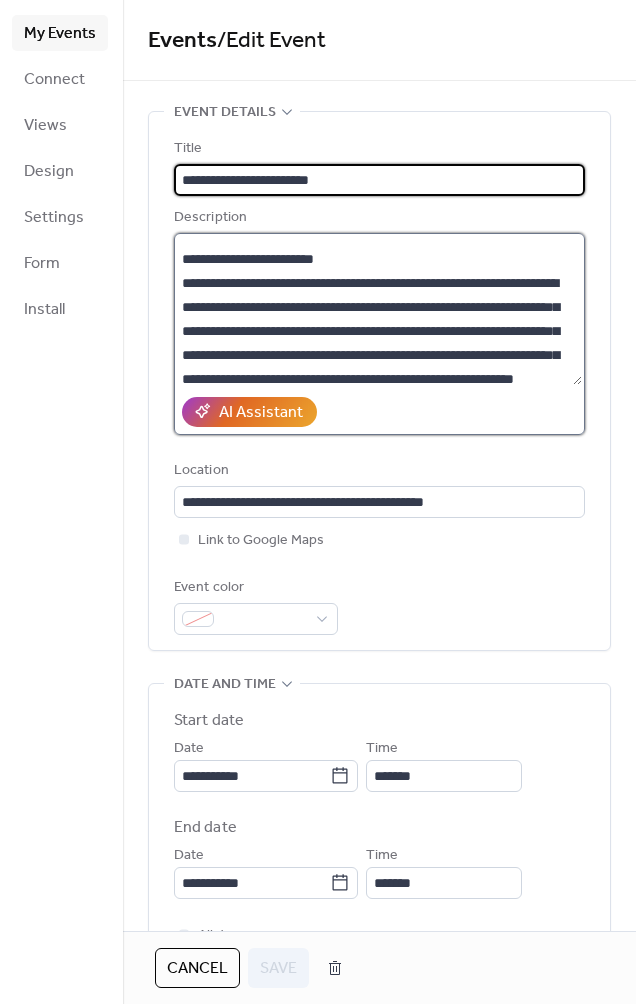 click at bounding box center [378, 309] 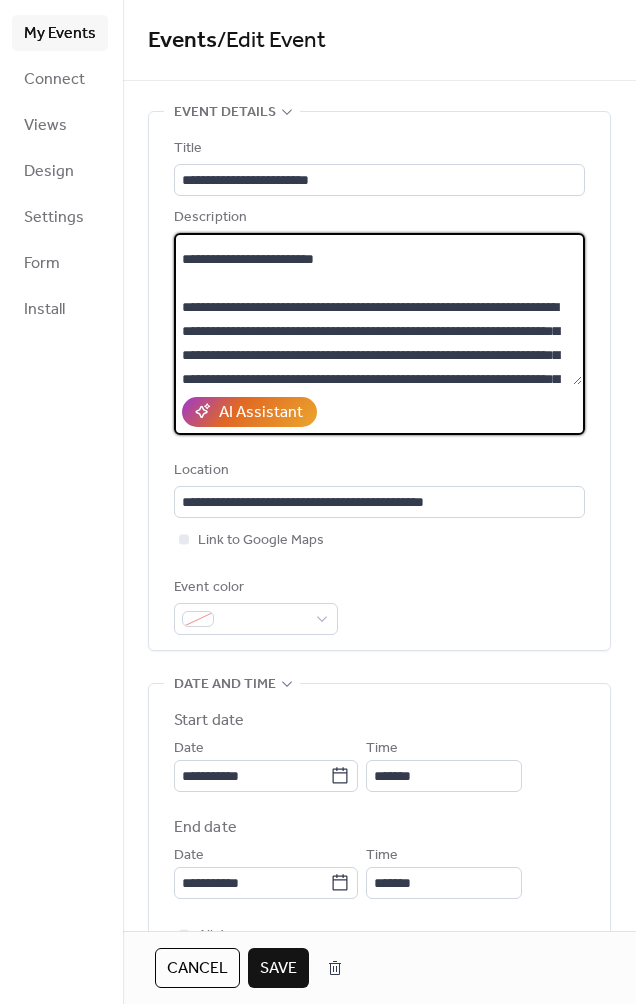 scroll, scrollTop: 98, scrollLeft: 0, axis: vertical 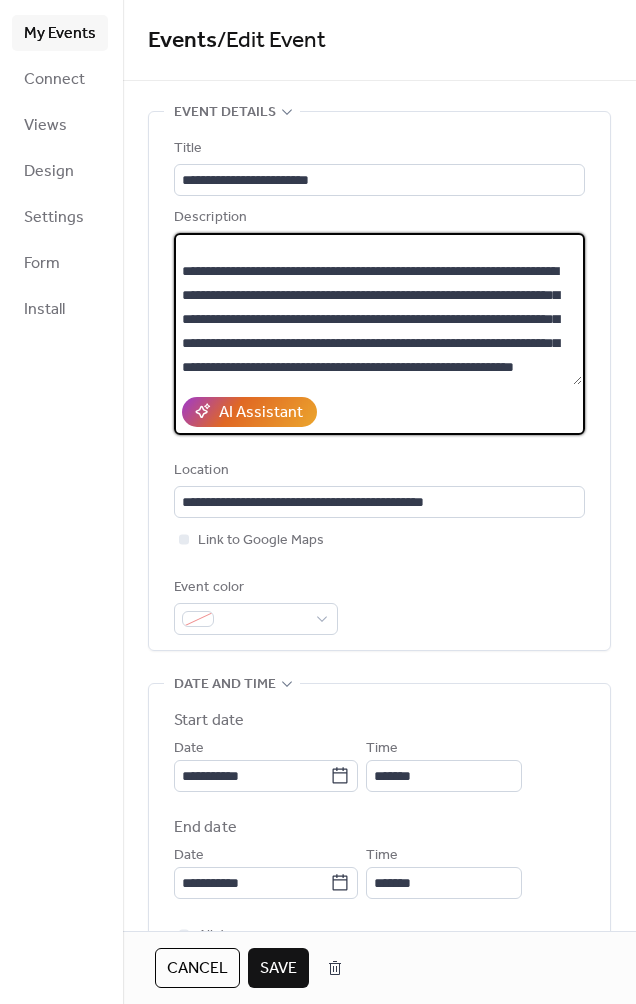 paste on "**********" 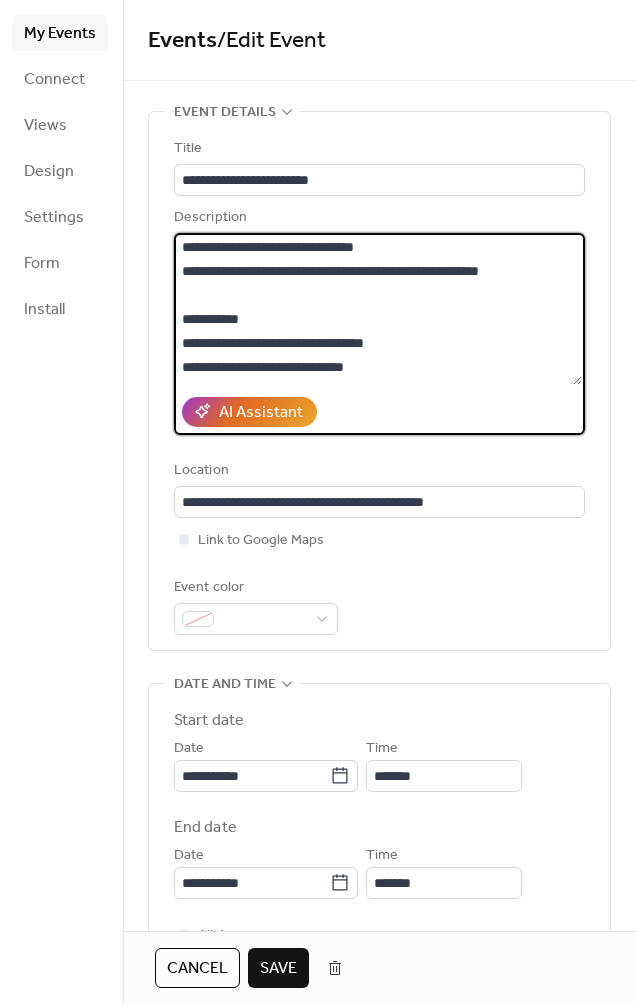 scroll, scrollTop: 117, scrollLeft: 0, axis: vertical 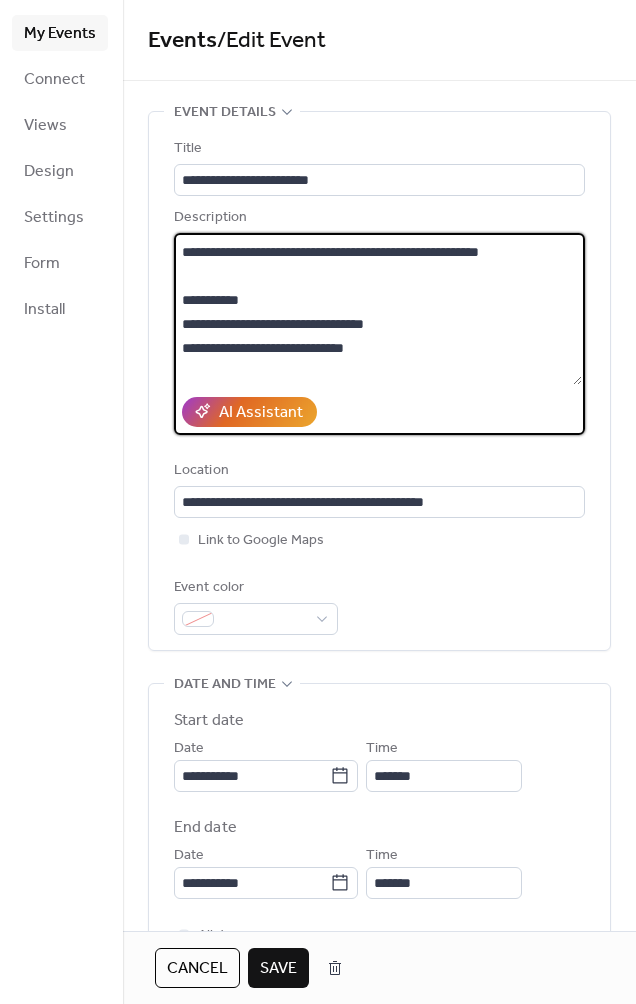 drag, startPoint x: 405, startPoint y: 350, endPoint x: 171, endPoint y: 320, distance: 235.91524 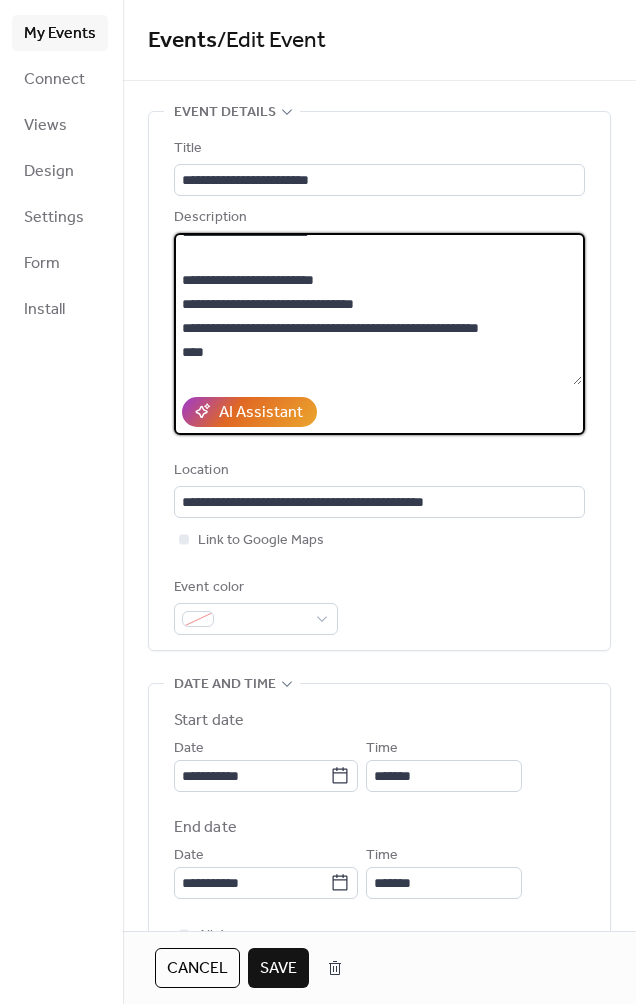 scroll, scrollTop: 47, scrollLeft: 0, axis: vertical 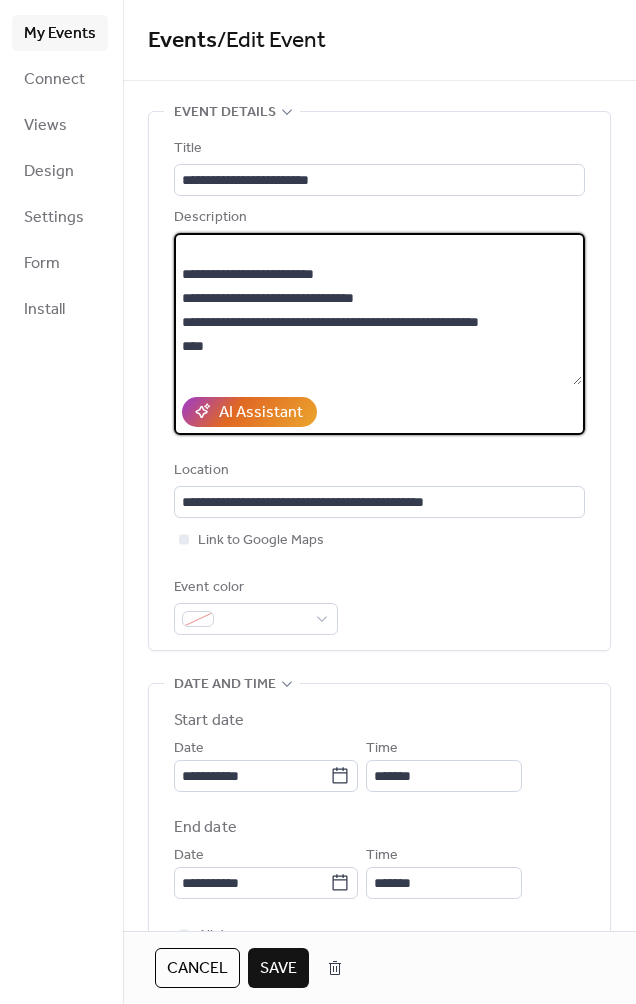 click at bounding box center (378, 309) 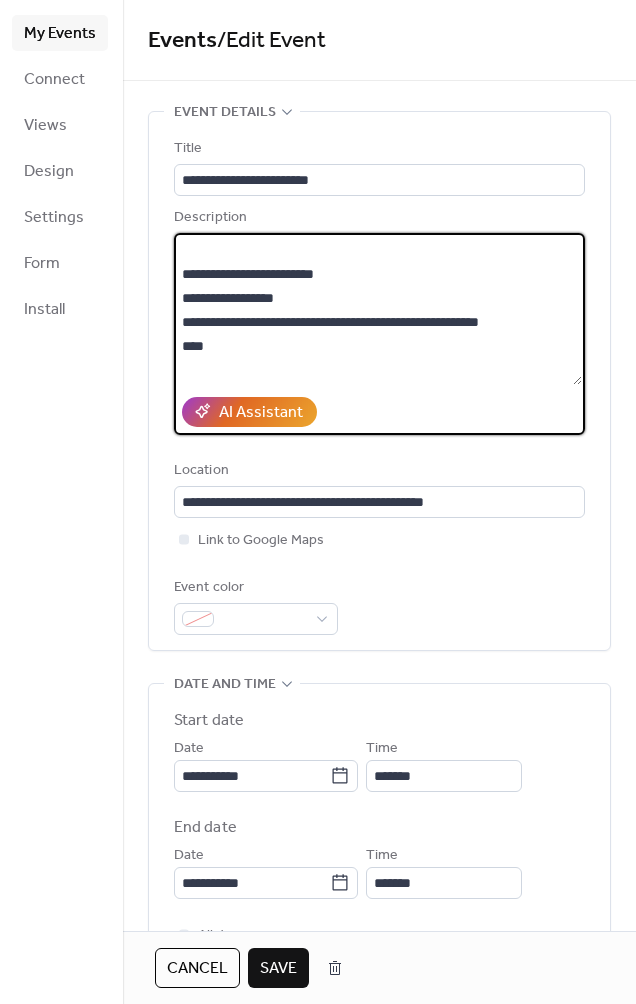 drag, startPoint x: 559, startPoint y: 317, endPoint x: 154, endPoint y: 324, distance: 405.0605 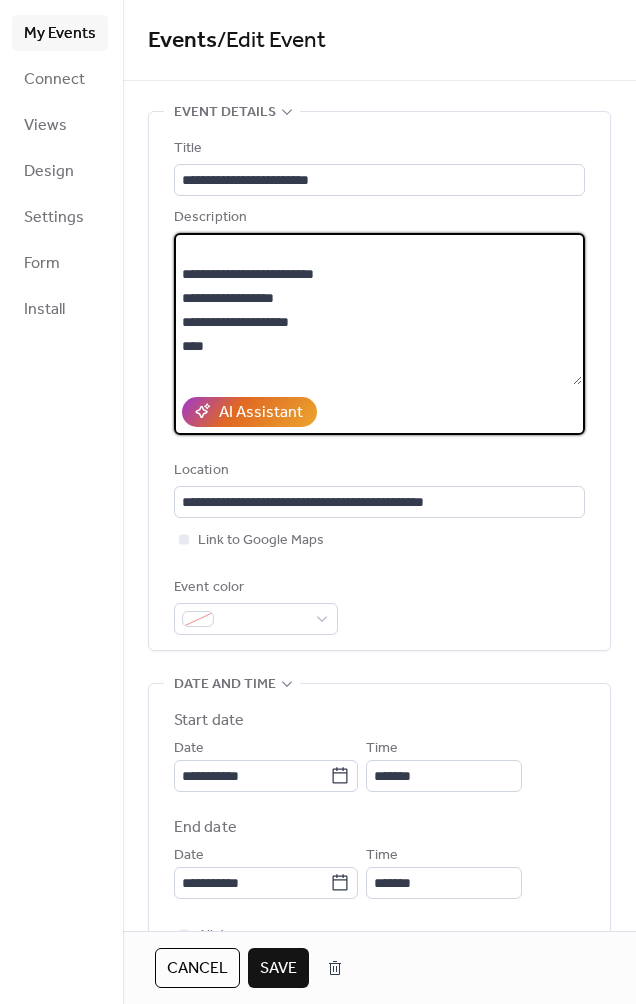click at bounding box center [378, 309] 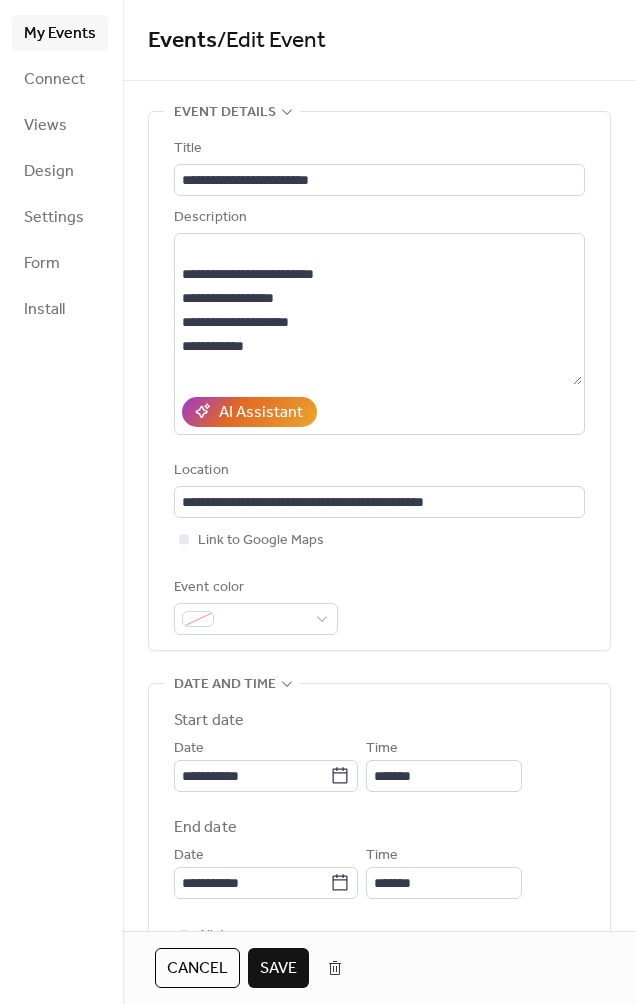 click on "AI Assistant" at bounding box center (379, 412) 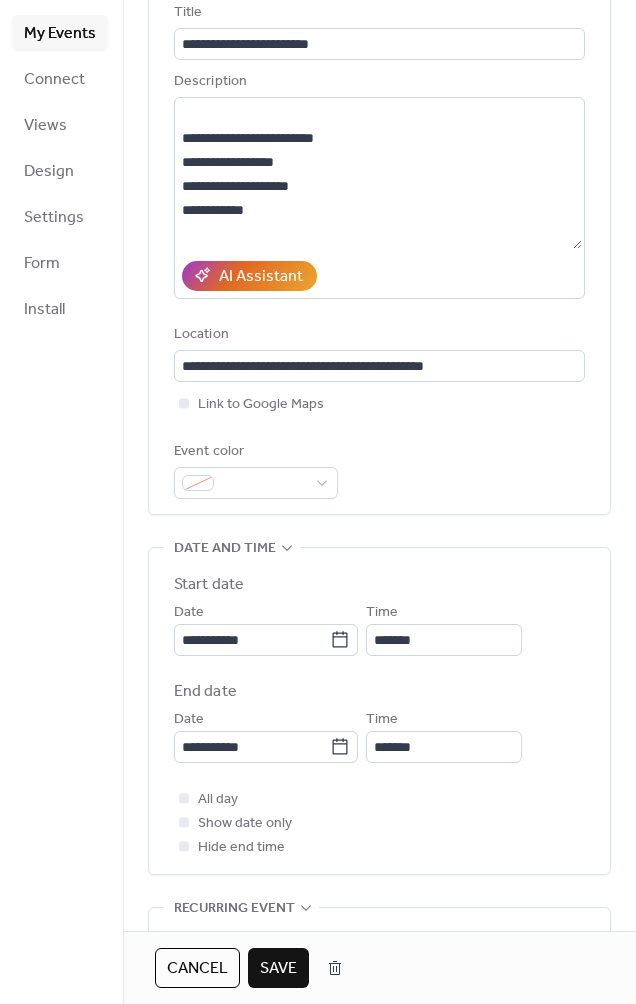 scroll, scrollTop: 60, scrollLeft: 0, axis: vertical 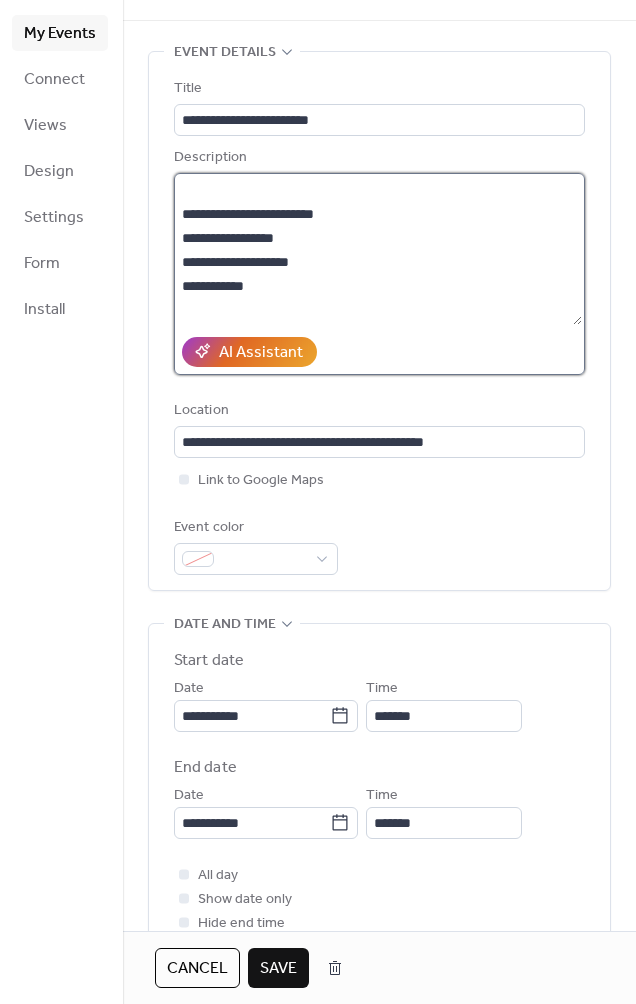 click at bounding box center (378, 249) 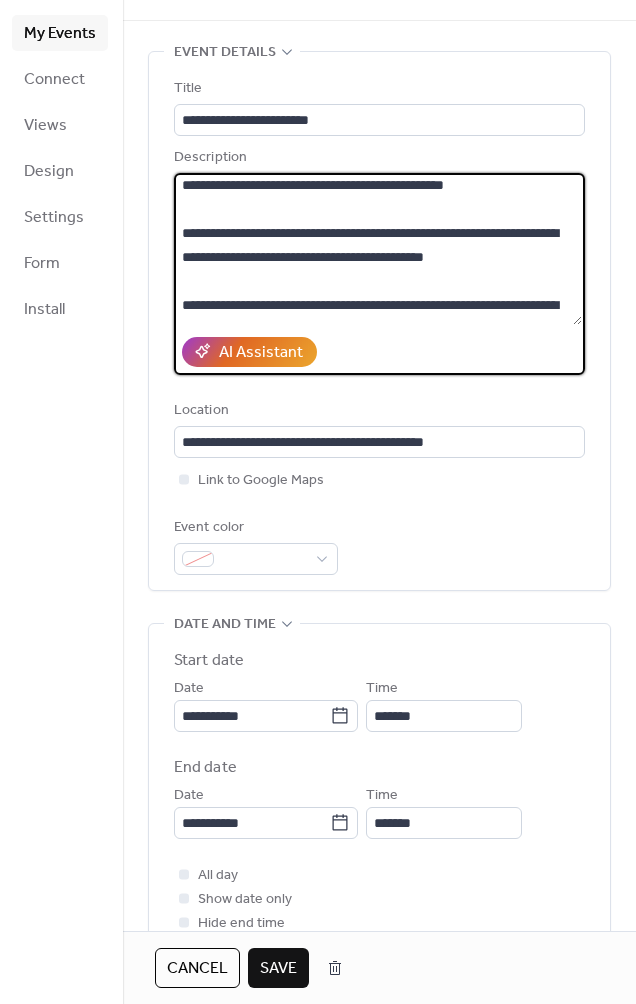 scroll, scrollTop: 323, scrollLeft: 0, axis: vertical 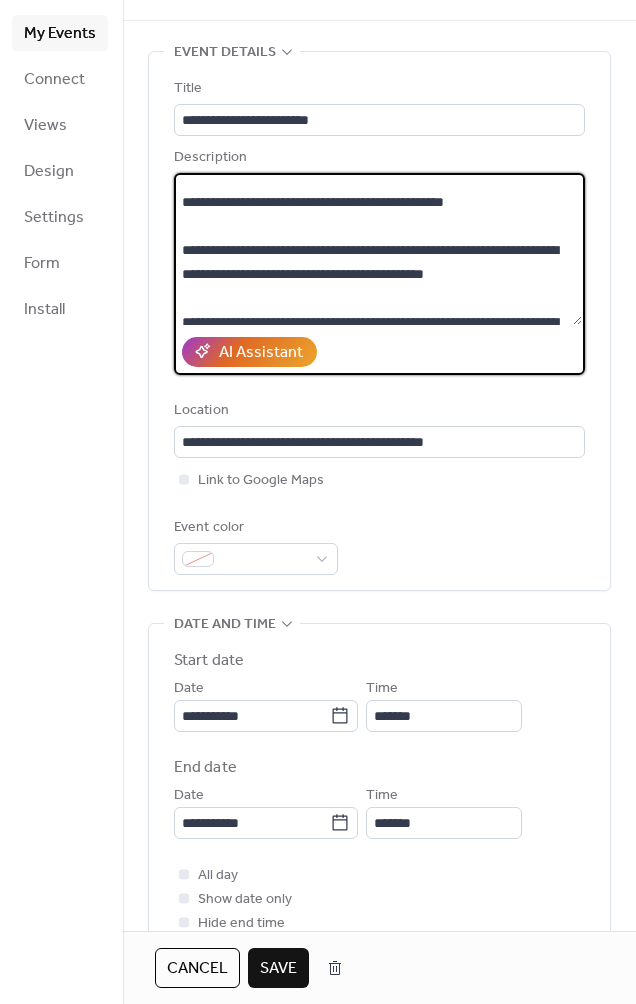 drag, startPoint x: 183, startPoint y: 270, endPoint x: 179, endPoint y: 227, distance: 43.185646 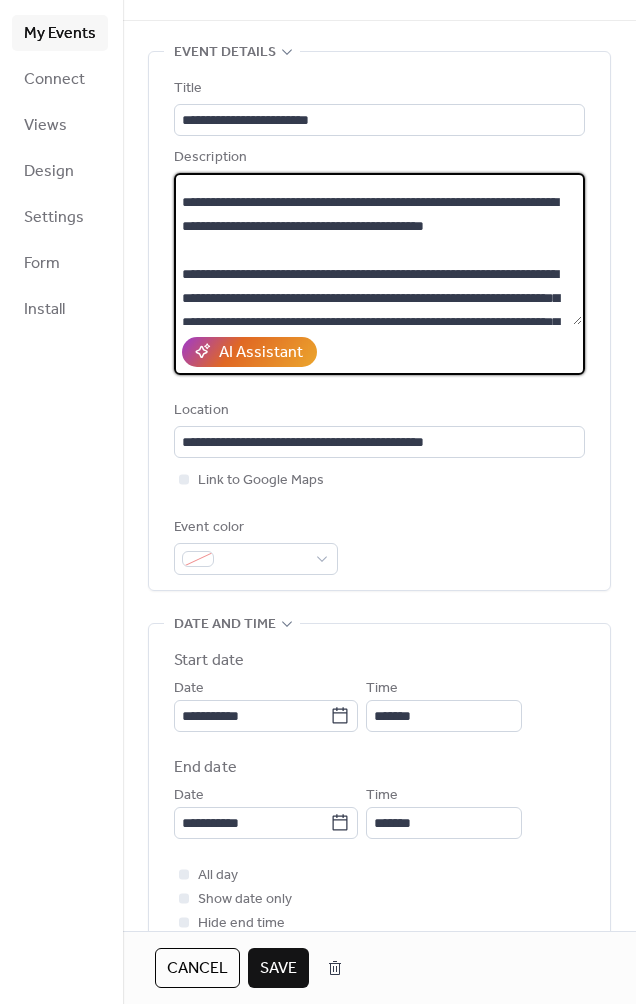 type on "**********" 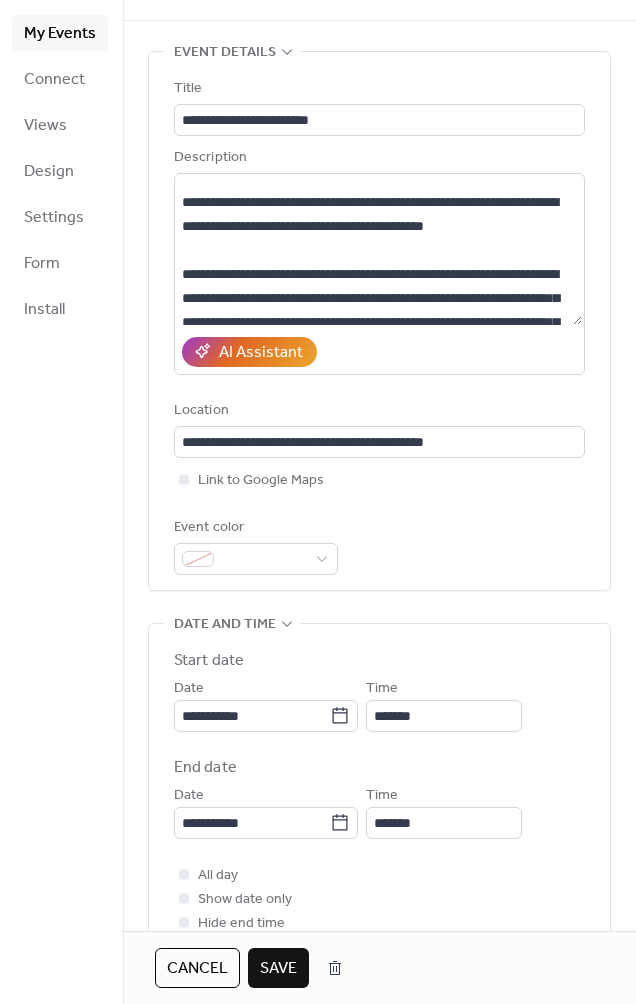 click on "Save" at bounding box center (278, 969) 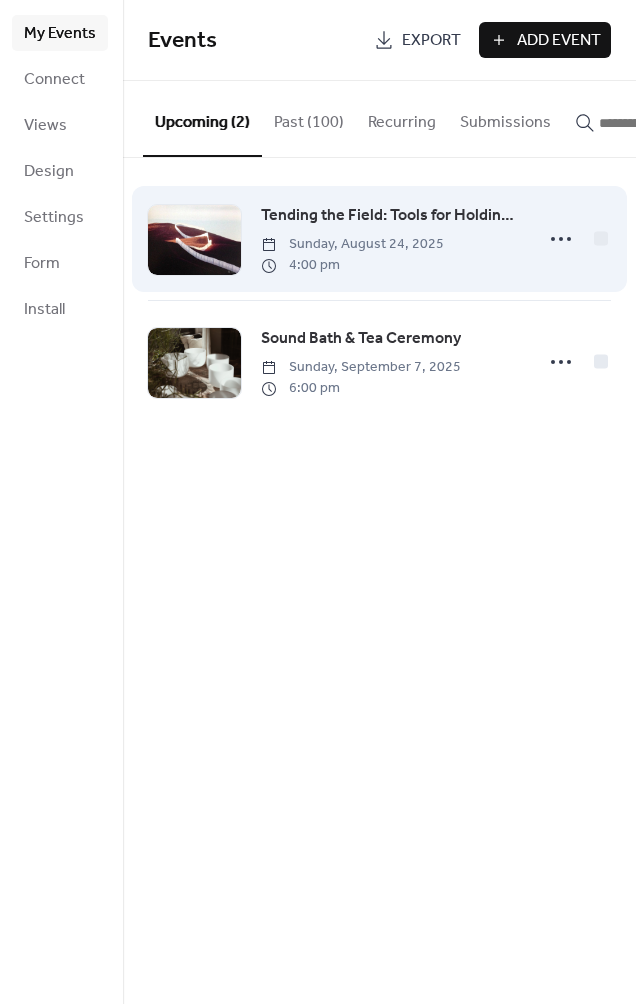 click on "Tending the Field: Tools for Holding Space" at bounding box center (391, 216) 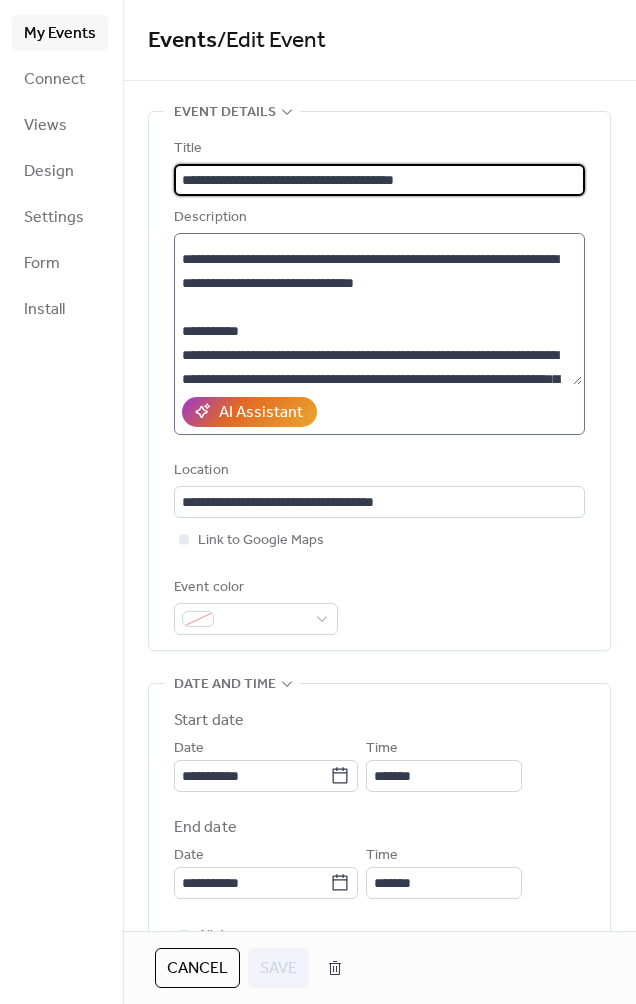 scroll, scrollTop: 637, scrollLeft: 0, axis: vertical 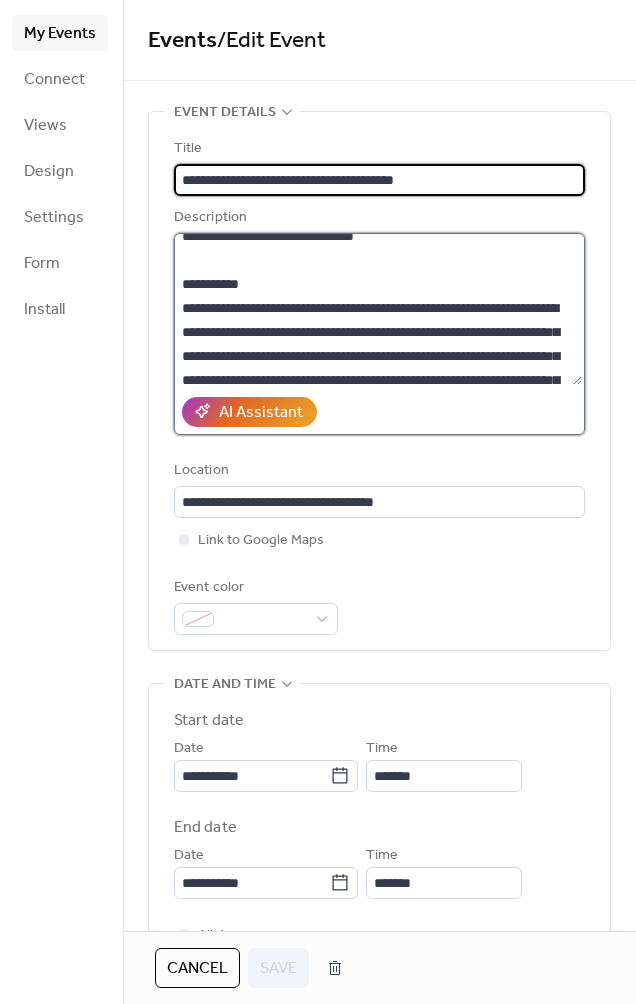 click at bounding box center (378, 309) 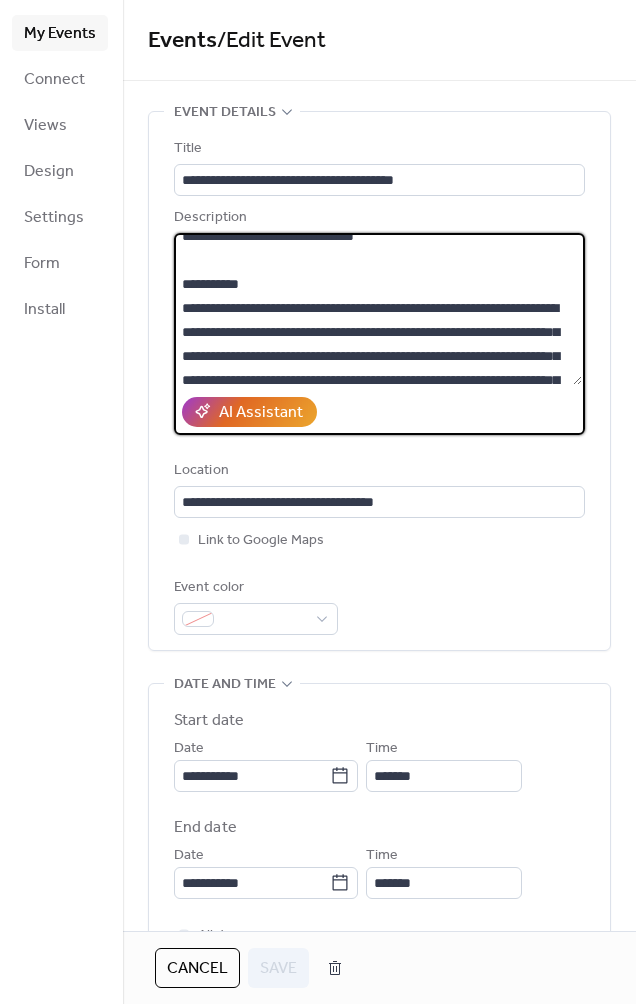drag, startPoint x: 240, startPoint y: 278, endPoint x: 177, endPoint y: 281, distance: 63.07139 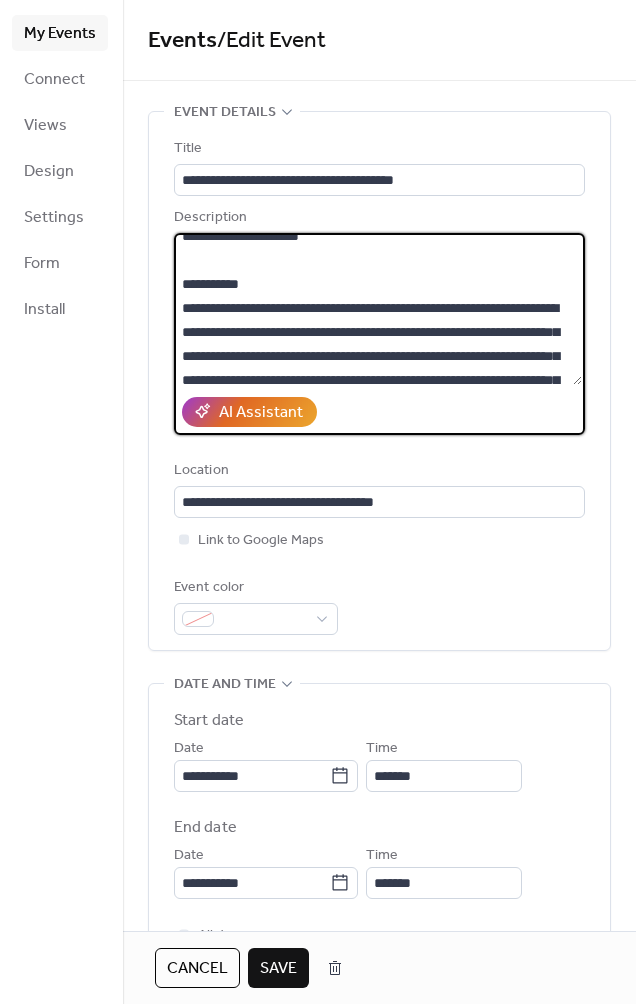 type on "**********" 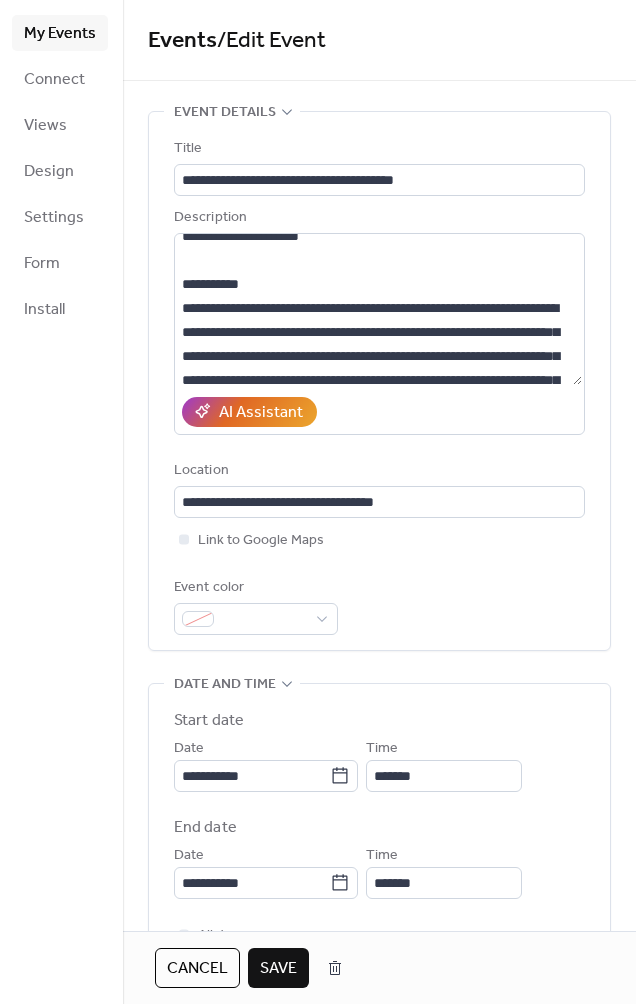 click on "Save" at bounding box center [278, 969] 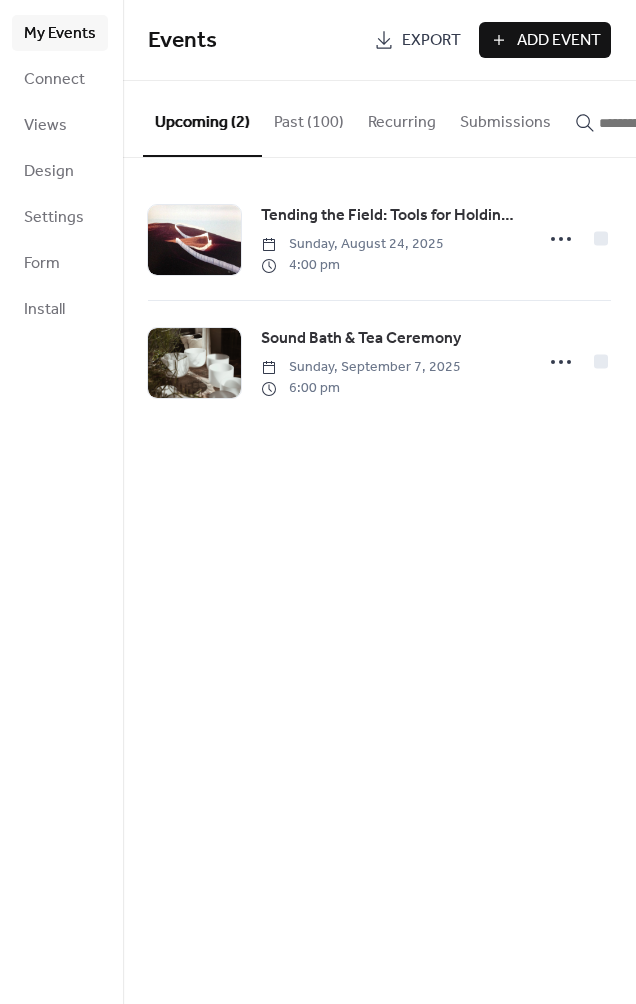click on "Events Export Add Event Upcoming (2) Past (100) Recurring Submissions Tending the Field: Tools for Holding Space [DAY], [MONTH] [DAY], [YEAR] [TIME] Sound Bath & Tea Ceremony [DAY], [MONTH] [DAY], [YEAR] [TIME] Cancel" at bounding box center [379, 502] 